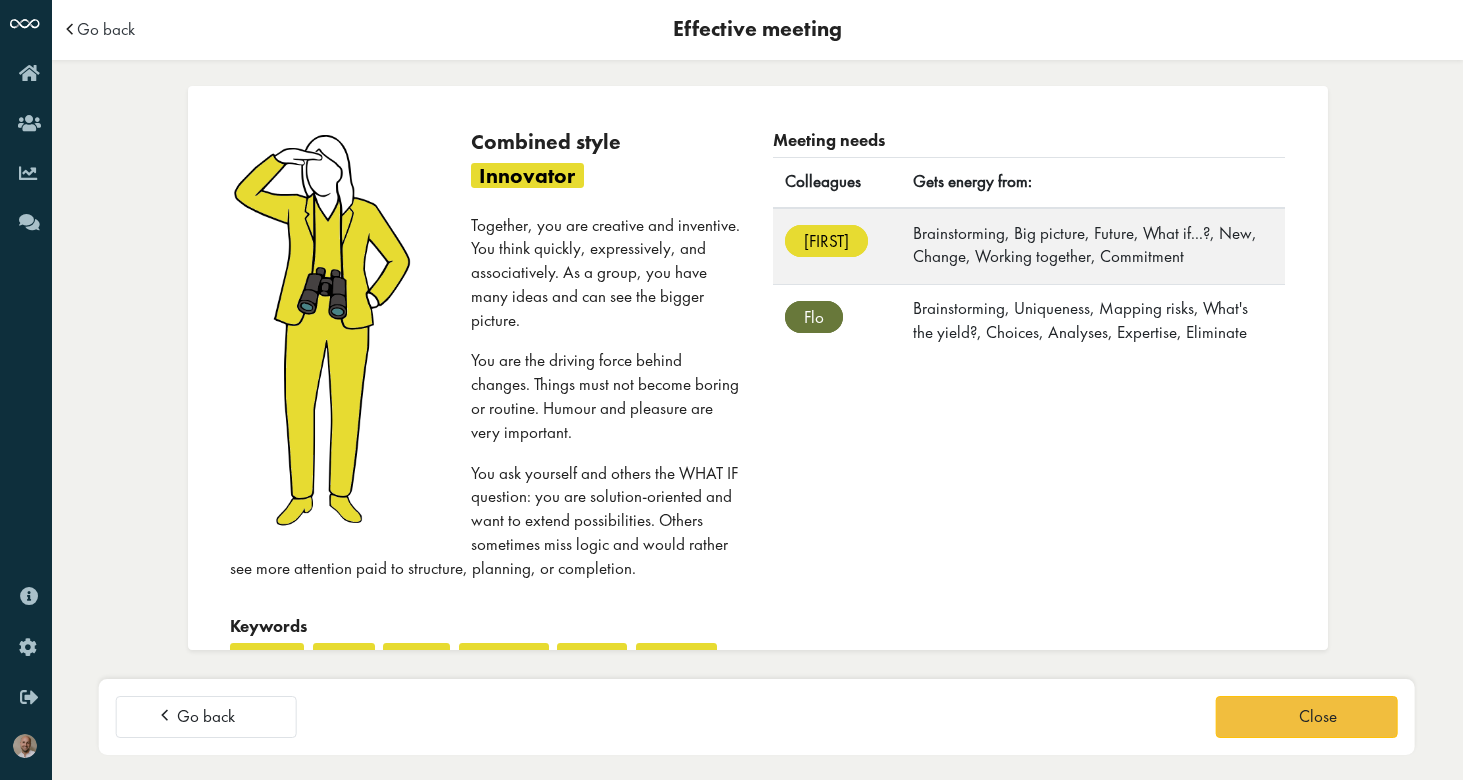 scroll, scrollTop: 0, scrollLeft: 0, axis: both 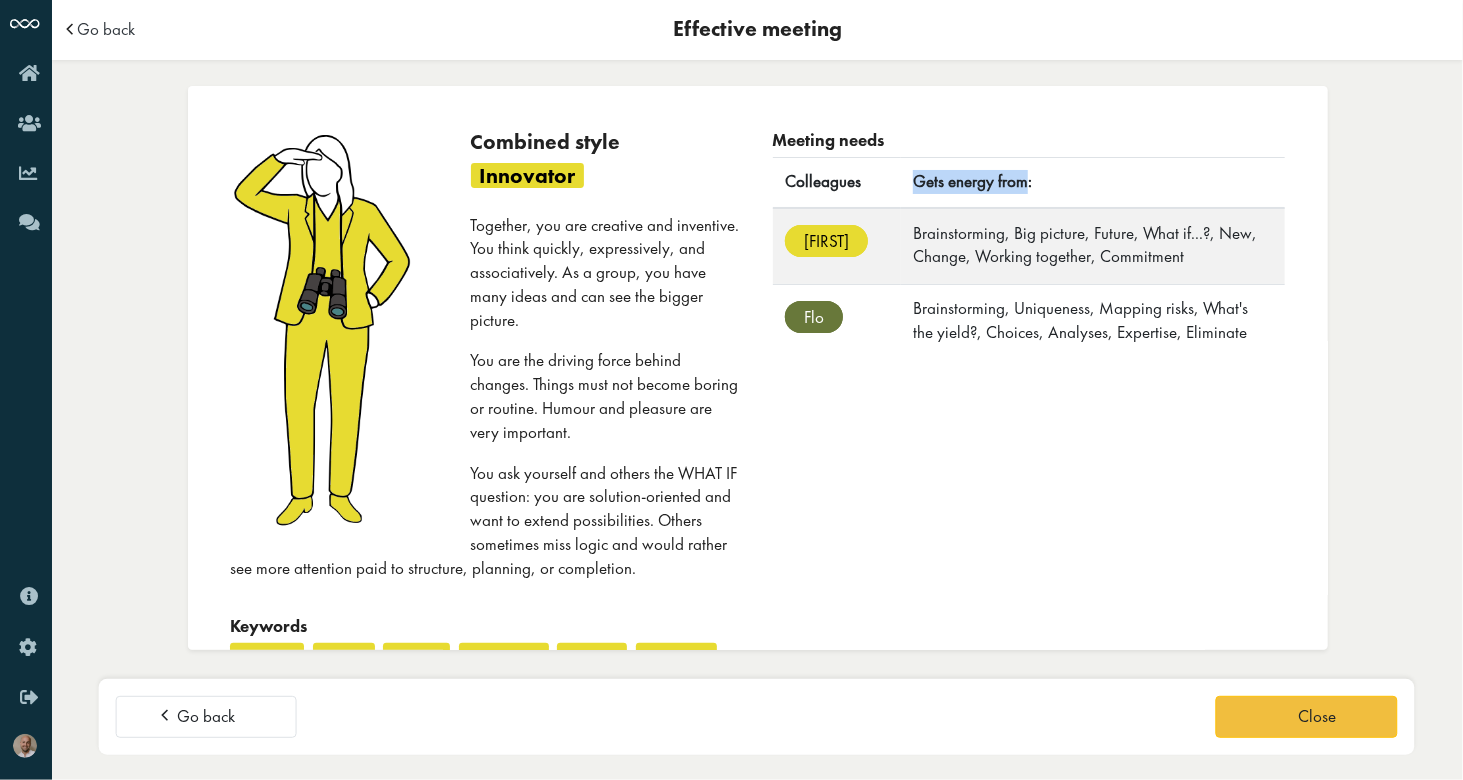 drag, startPoint x: 921, startPoint y: 183, endPoint x: 1020, endPoint y: 185, distance: 99.0202 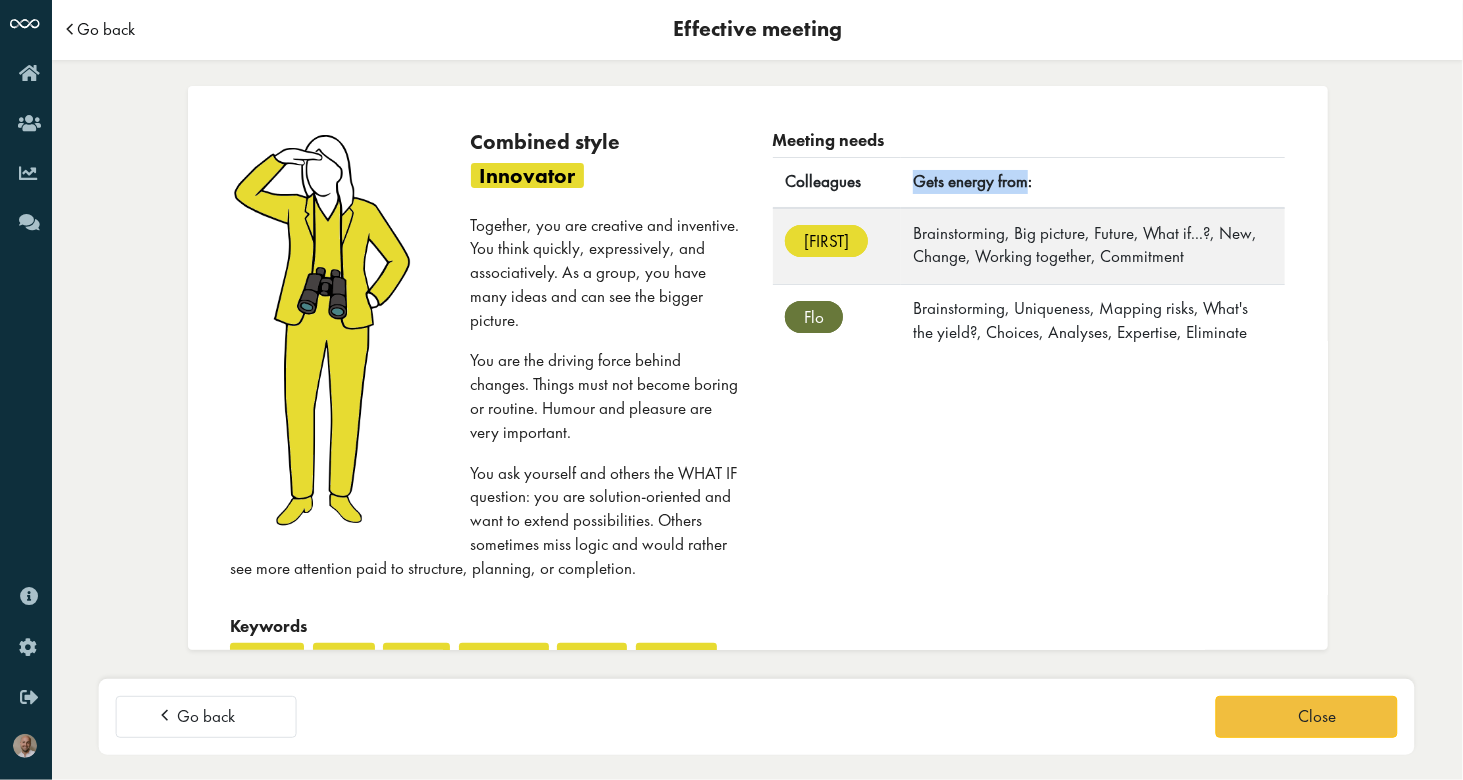 click on "Go back" at bounding box center (106, 29) 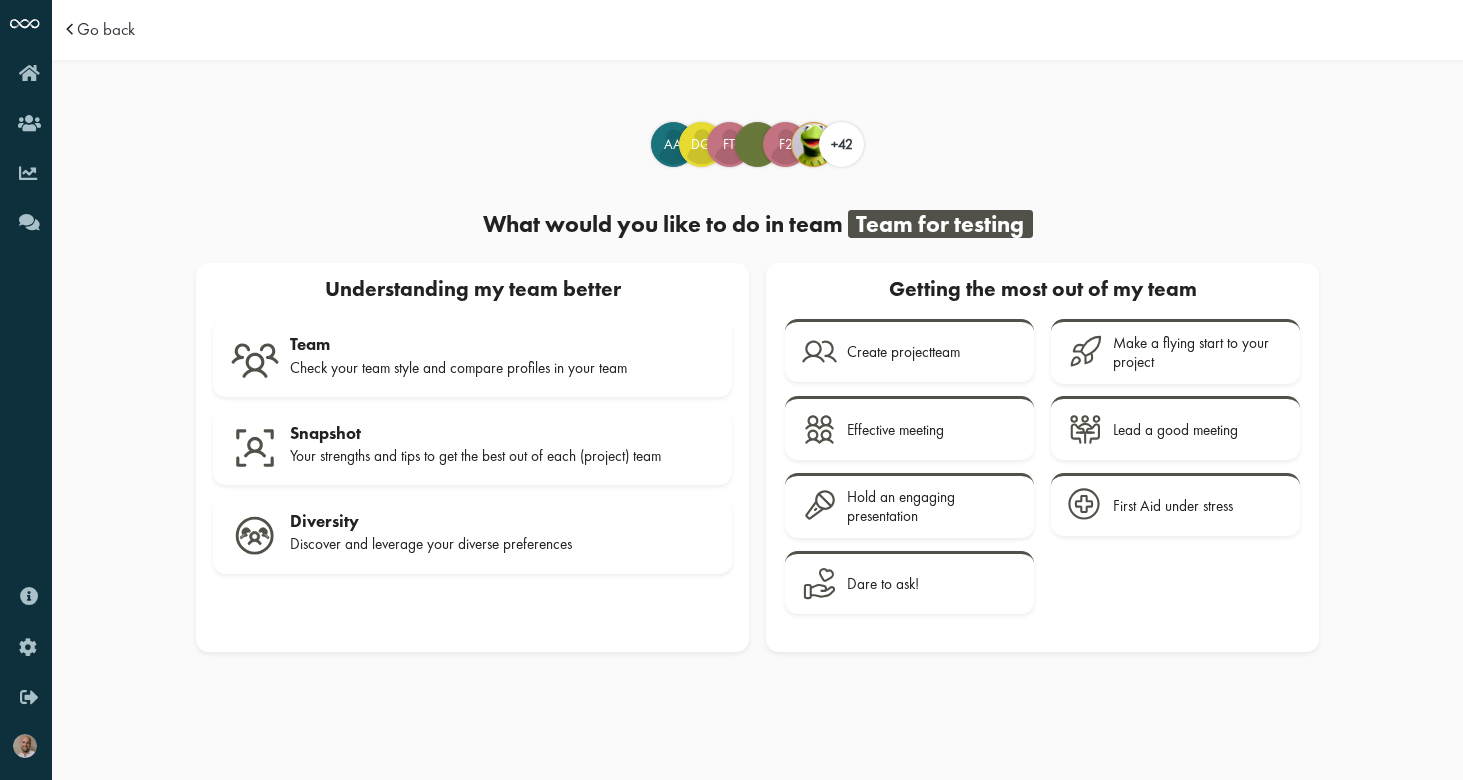 scroll, scrollTop: 0, scrollLeft: 0, axis: both 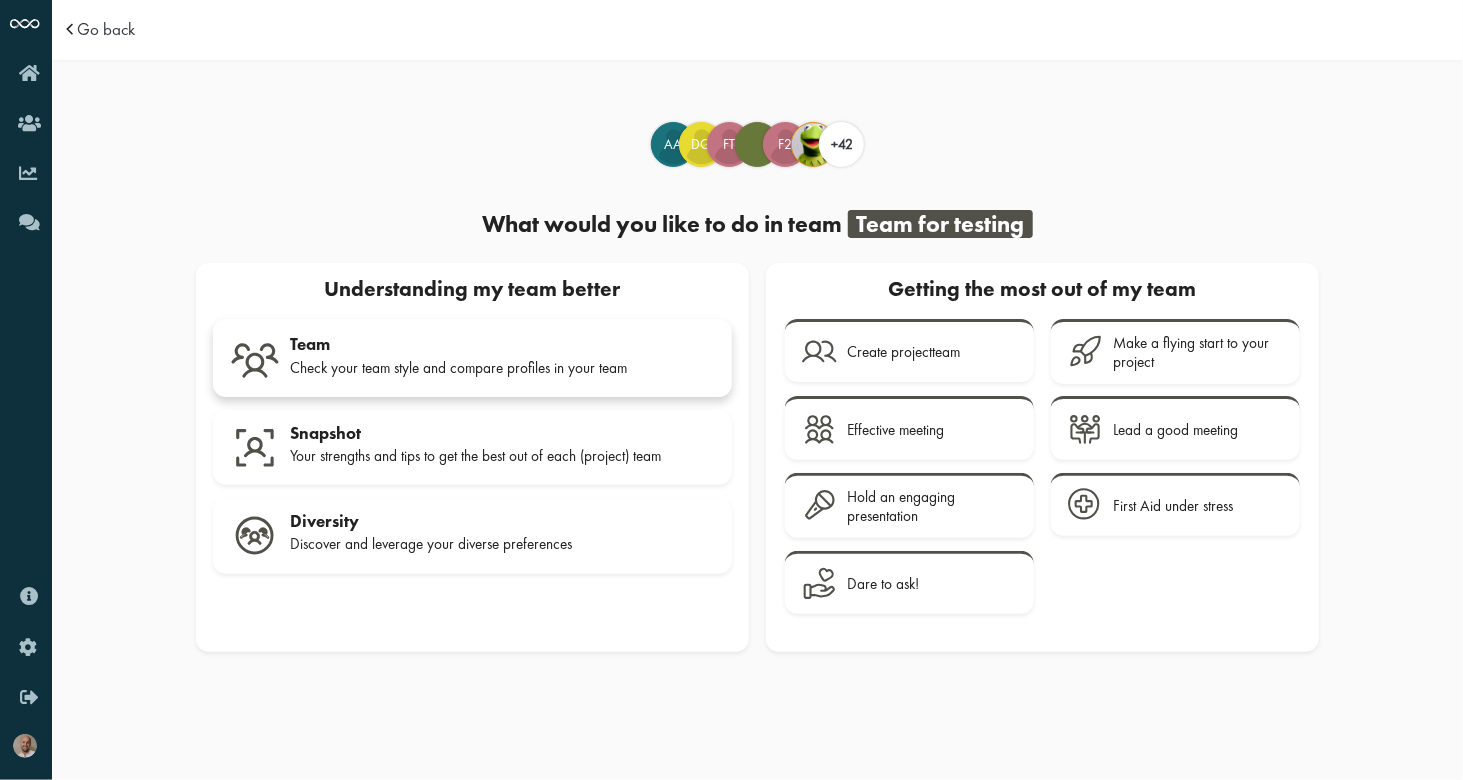 click on "Check your team style and compare profiles in your team" at bounding box center [502, 368] 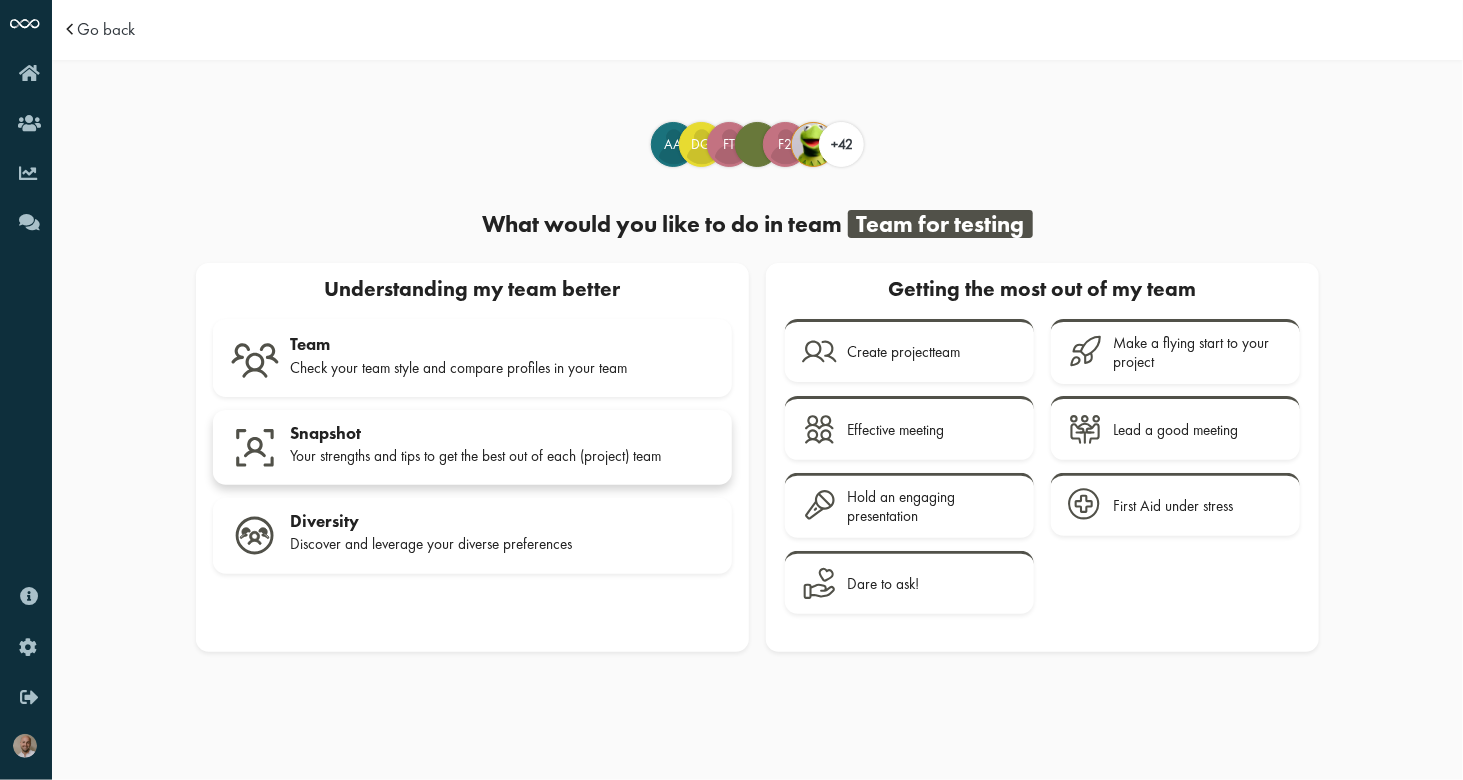 click on "Snapshot" at bounding box center [502, 433] 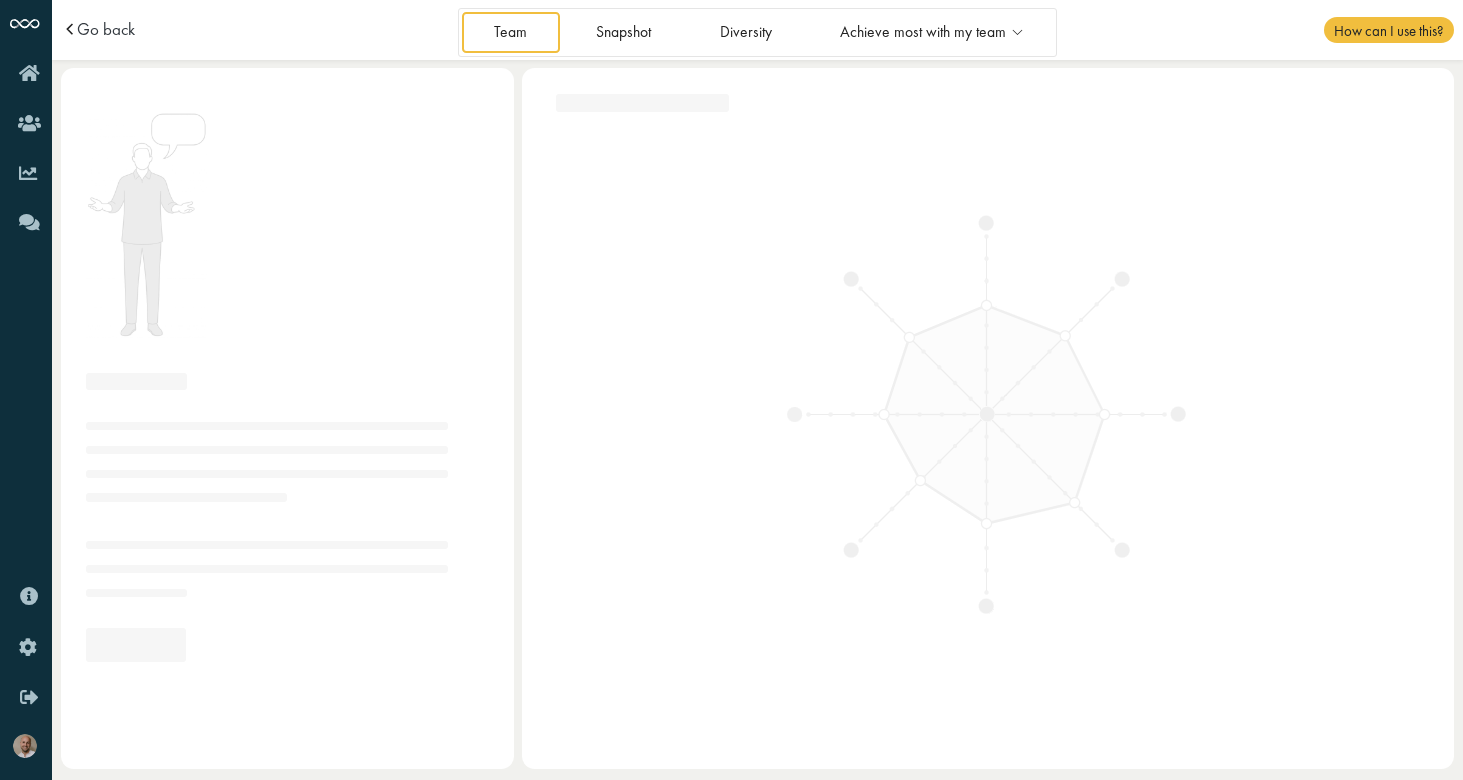 scroll, scrollTop: 0, scrollLeft: 0, axis: both 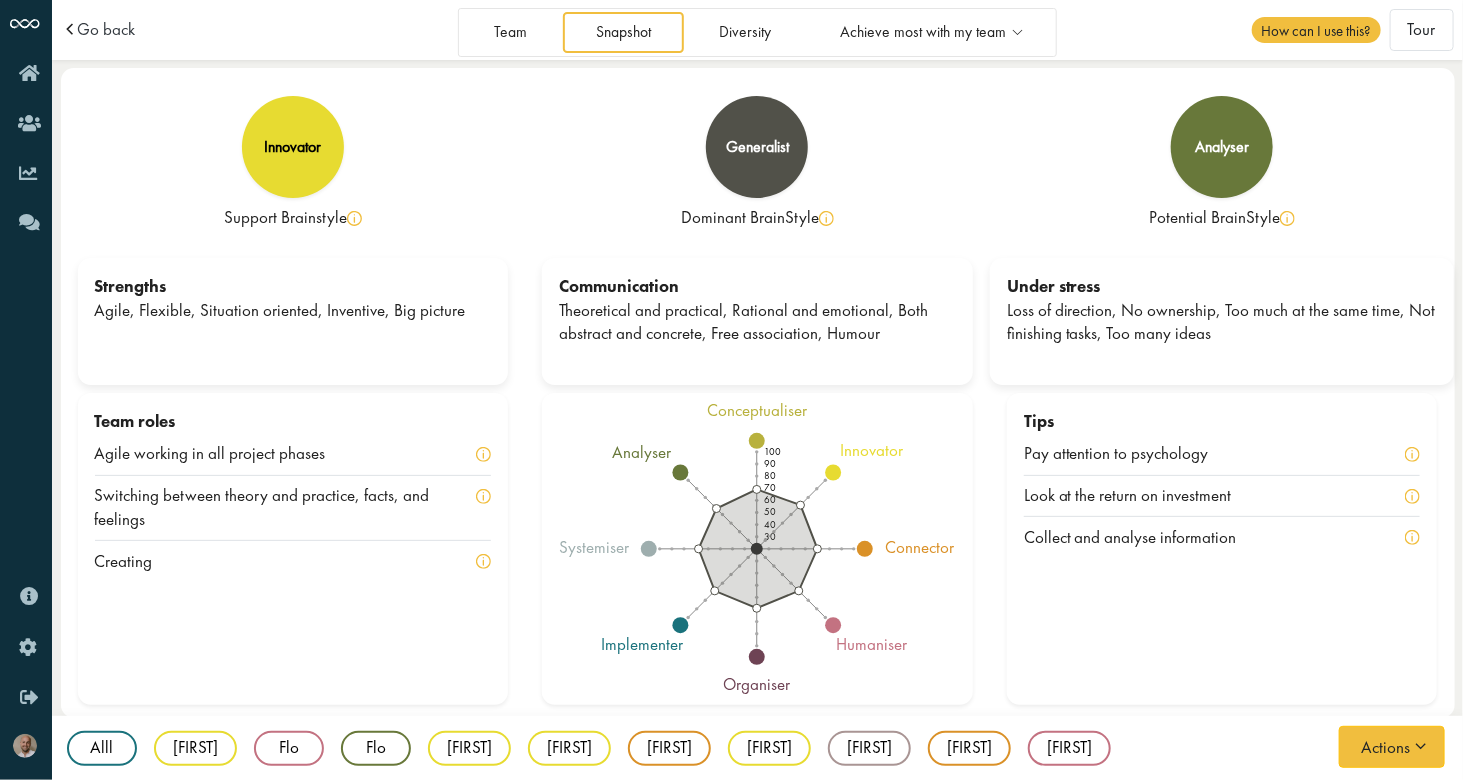 click on "Go back" at bounding box center (200, 30) 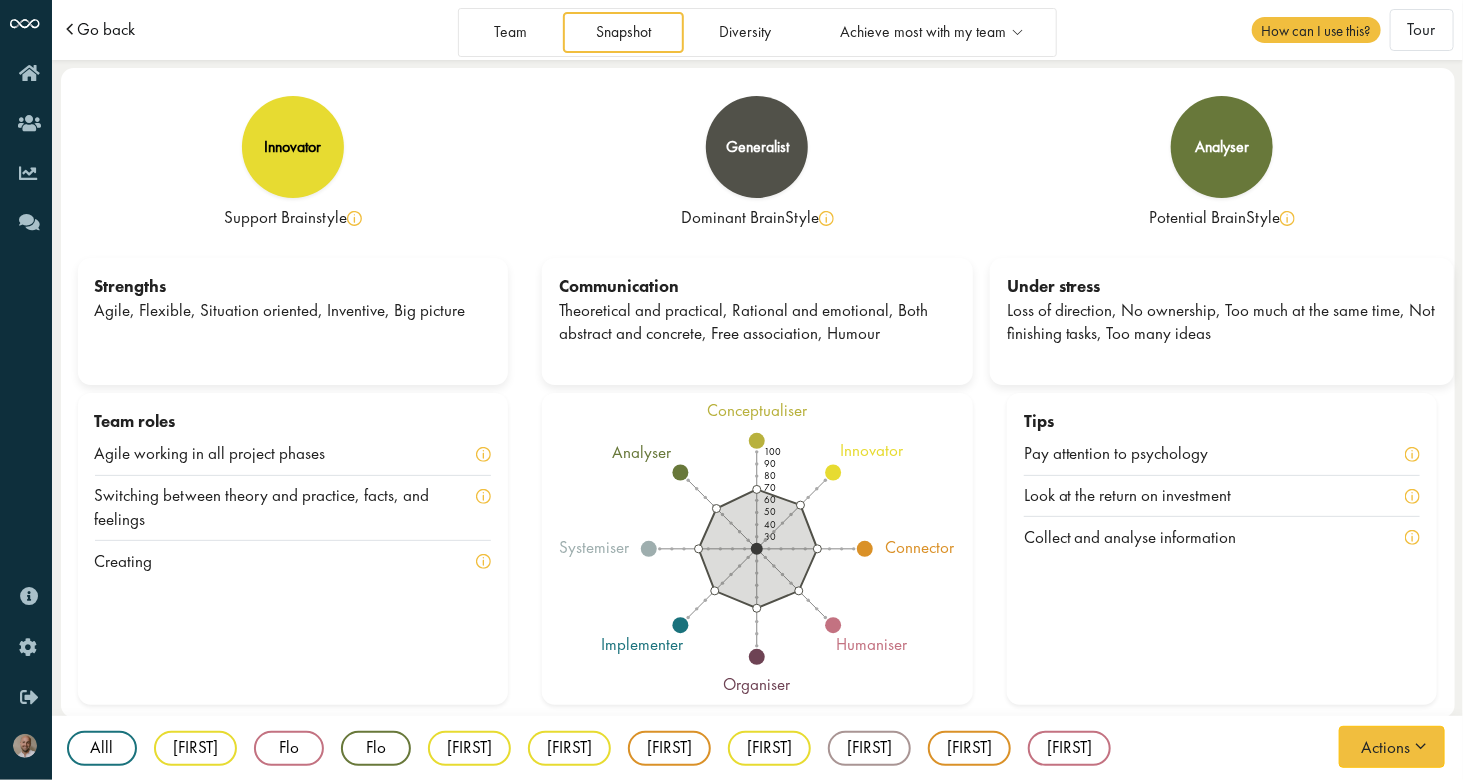 click on "Go back" at bounding box center [106, 29] 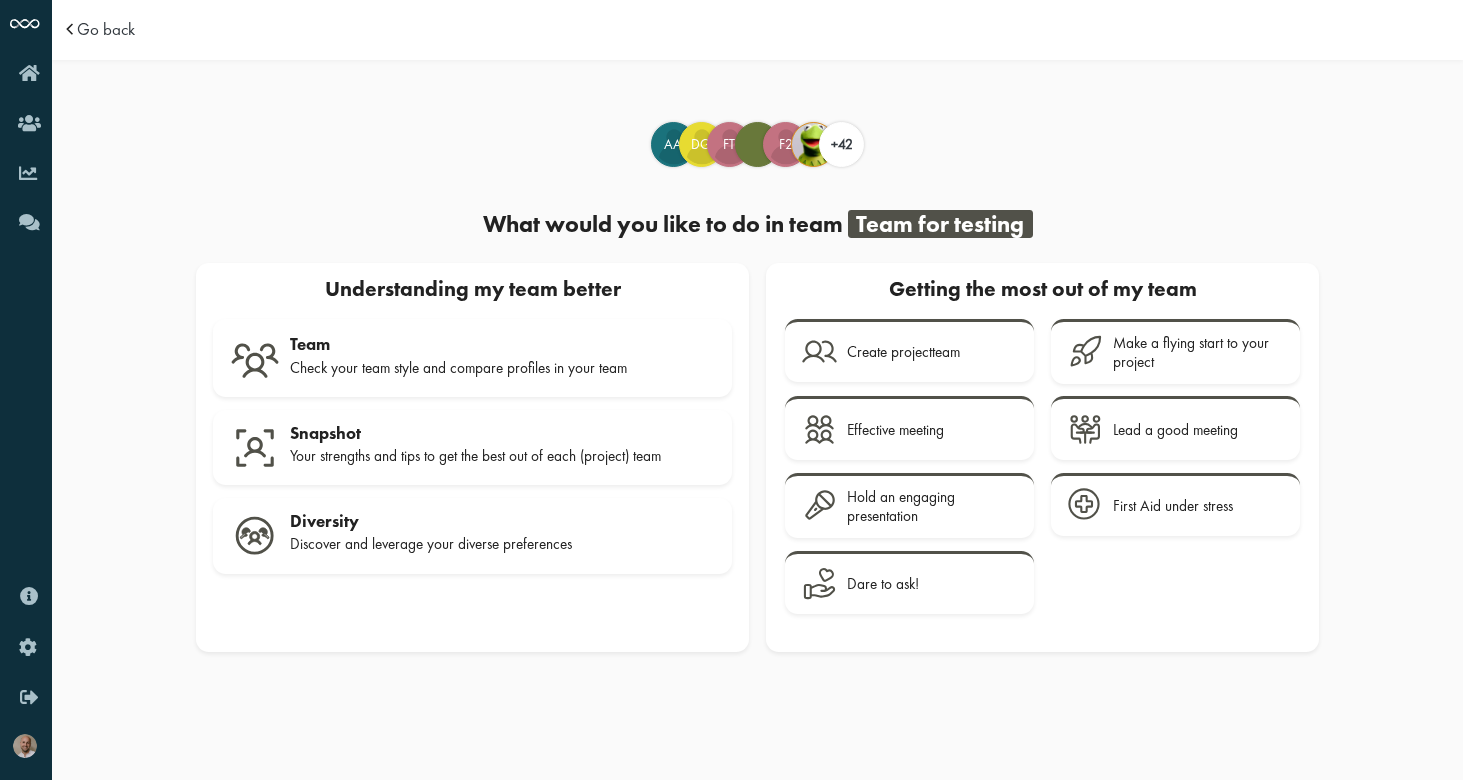 scroll, scrollTop: 0, scrollLeft: 0, axis: both 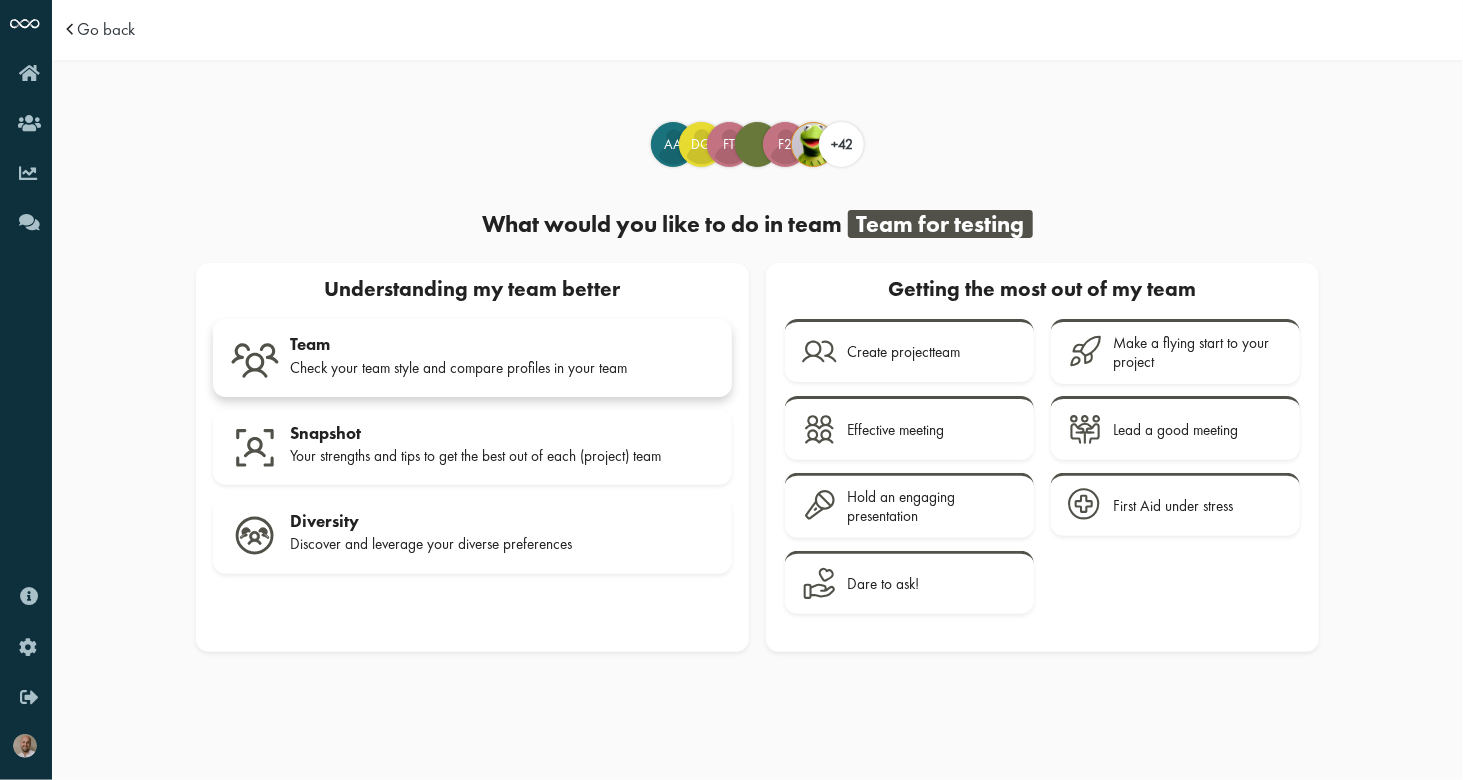 click on "Team
Check your team style and compare profiles in your team" at bounding box center [502, 359] 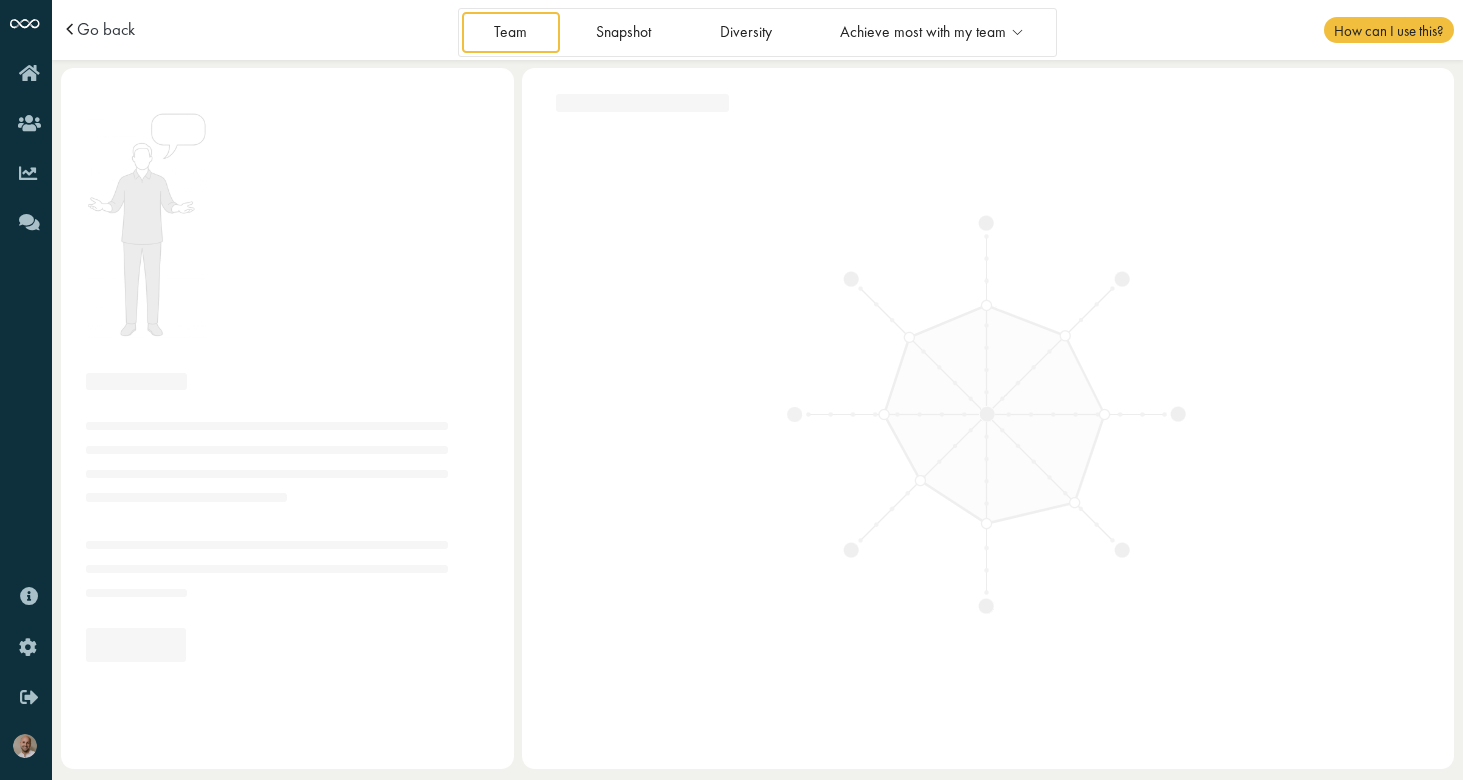 scroll, scrollTop: 0, scrollLeft: 0, axis: both 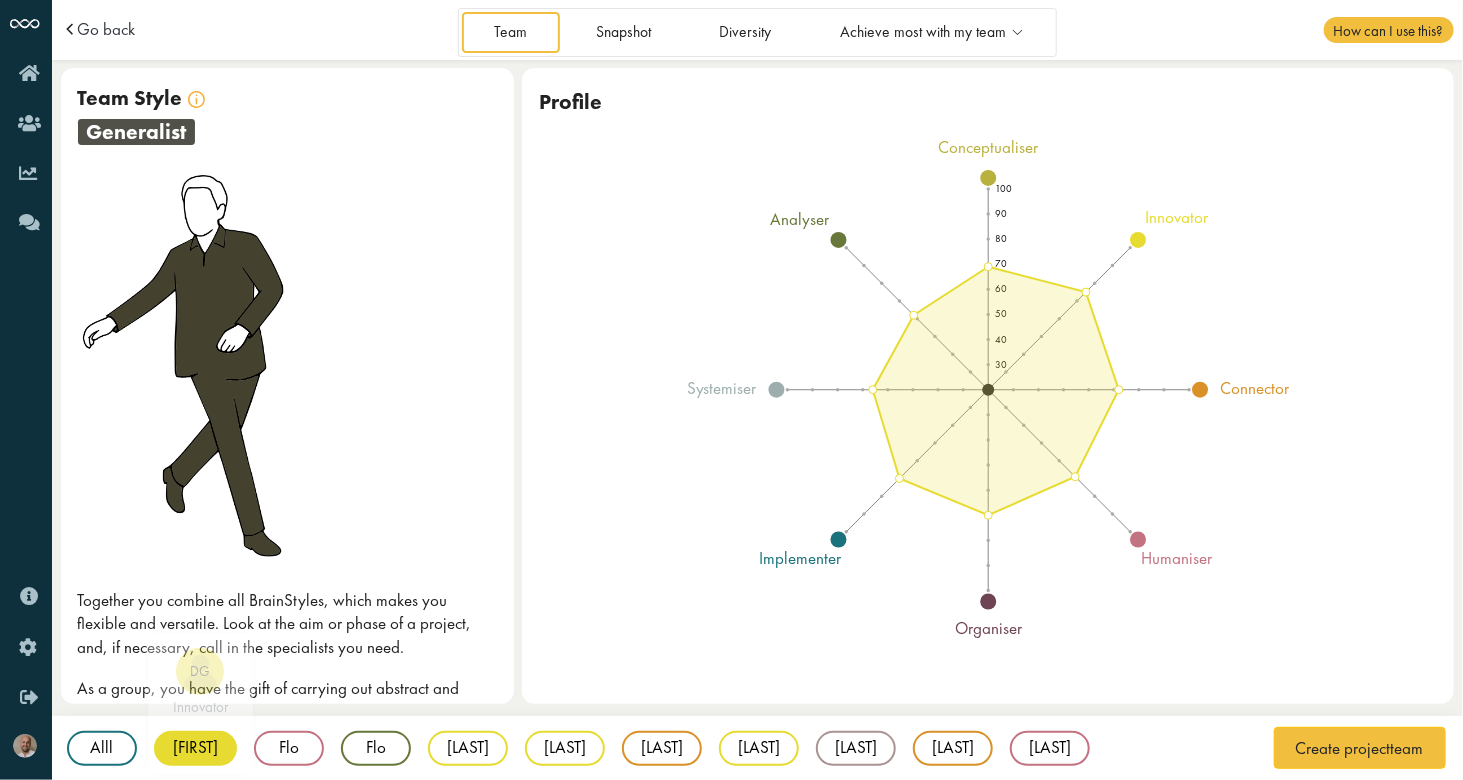 click on "Alll  AA implementer Dharmik  DG innovator Flo  FT humaniser Flo  analyser Floris  innovator Floris  FT innovator Floris  connector Floris  FR innovator Floris  FT teacher Floris  FT connector Floris  FT humaniser Floris  analyser Floris  FT teacher Floris  FT systemiser Floris  FT conceptualiser Floris  FT implementer Floris  FT innovator Floris  F2 humaniser Floris  FT systemiser Floris  FT implementer Floris  innovator Floris  FT connector Floris  FT teacher Floris  FT conceptualiser Floris  innovator Günthíír  GT implementer John  JD implementer Kiril  KN analyser Kiril  KN analyser Manju  innovator Maria  implementer Marijn  change manager Mia  MO analyser Mis  MT implementer Mister  implementer Production  P2 implementer Roman  implementer Roman  RT realist Roman  RT humaniser Roman  RT humaniser Roman  RT implementer Roman  RT implementer Roman  conceptualiser Roman  RD innovator Sandra  innovator Test  TF conceptualiser Test  TF implementer Test02  TT idealist" at bounding box center [757, 852] 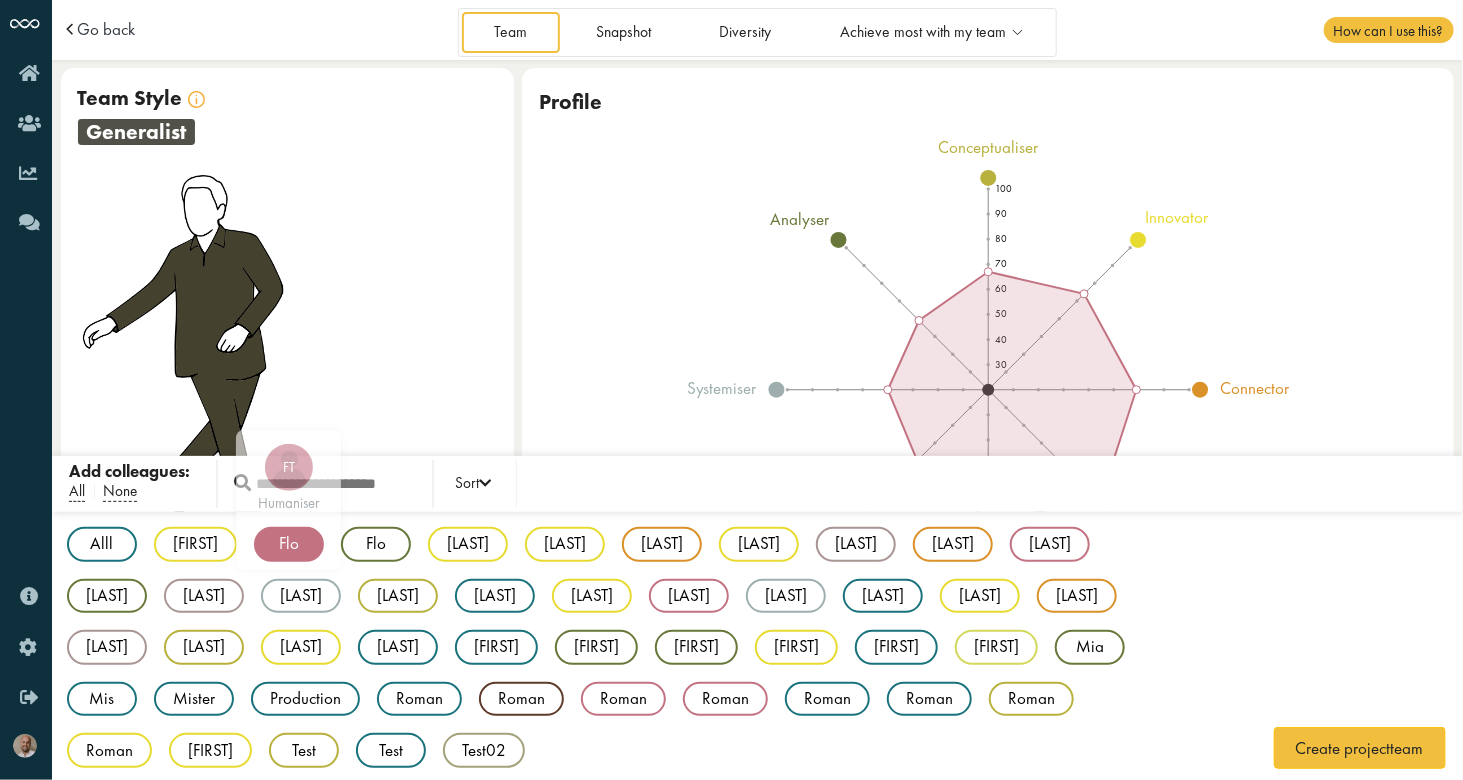 click on "Flo" at bounding box center (289, 544) 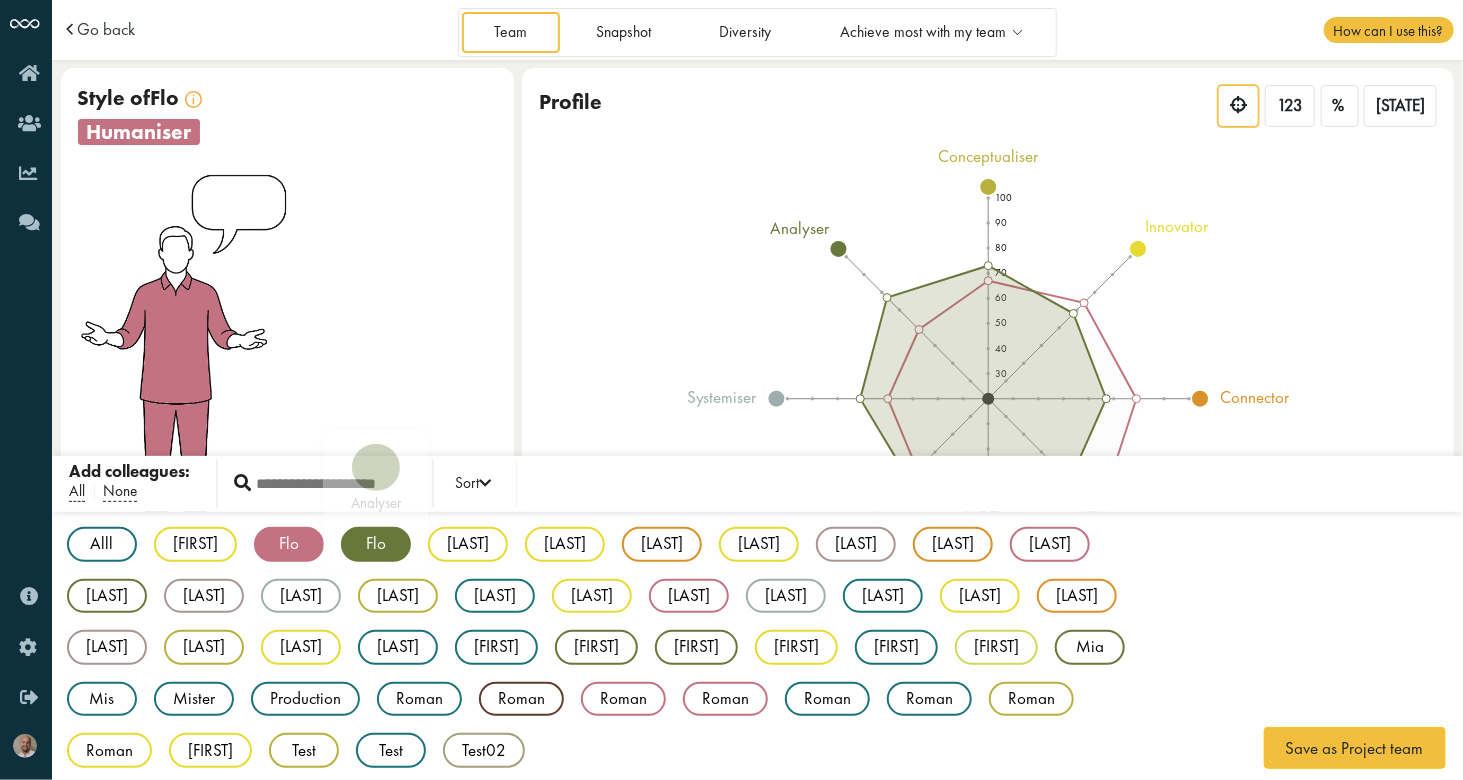 click on "Flo" at bounding box center [376, 544] 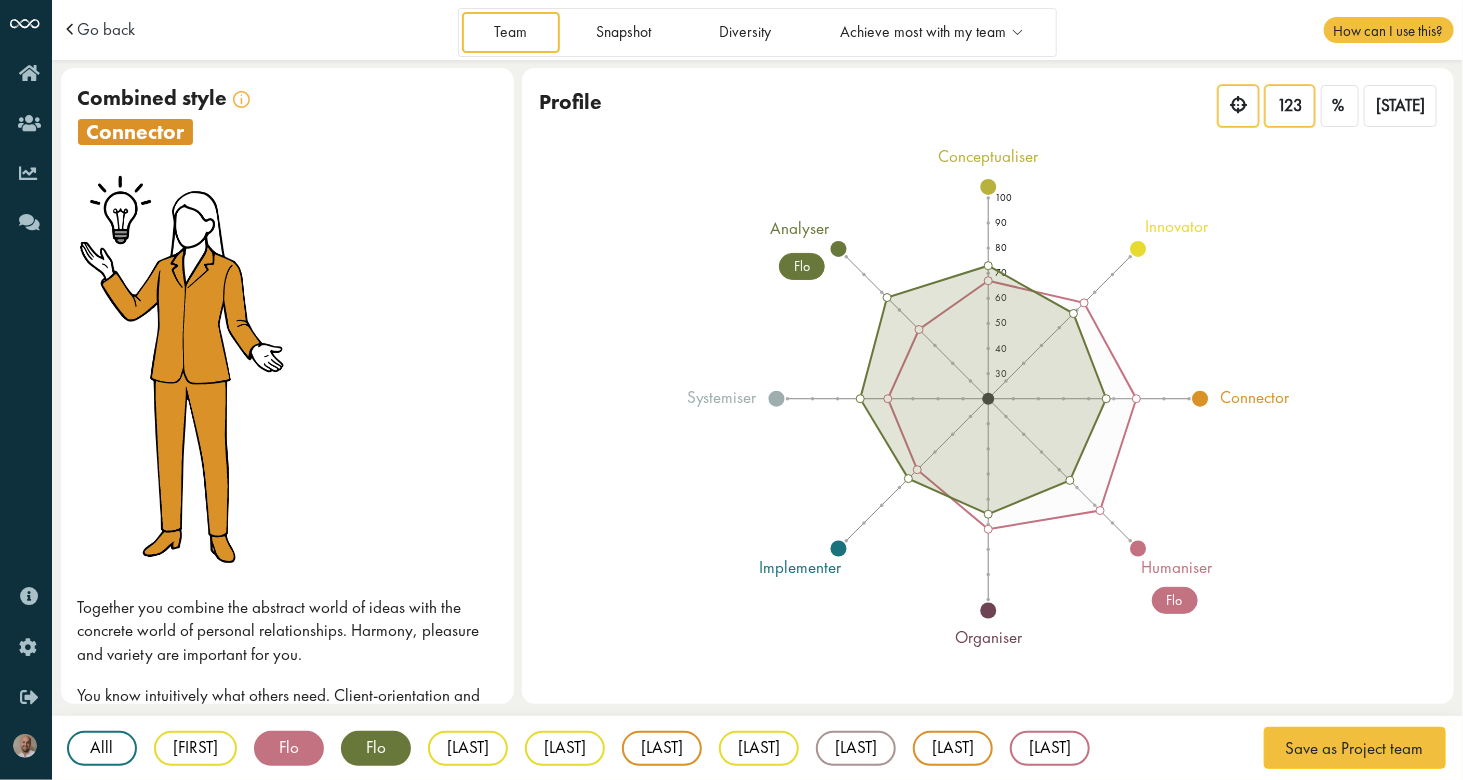 click on "123" at bounding box center [1290, 105] 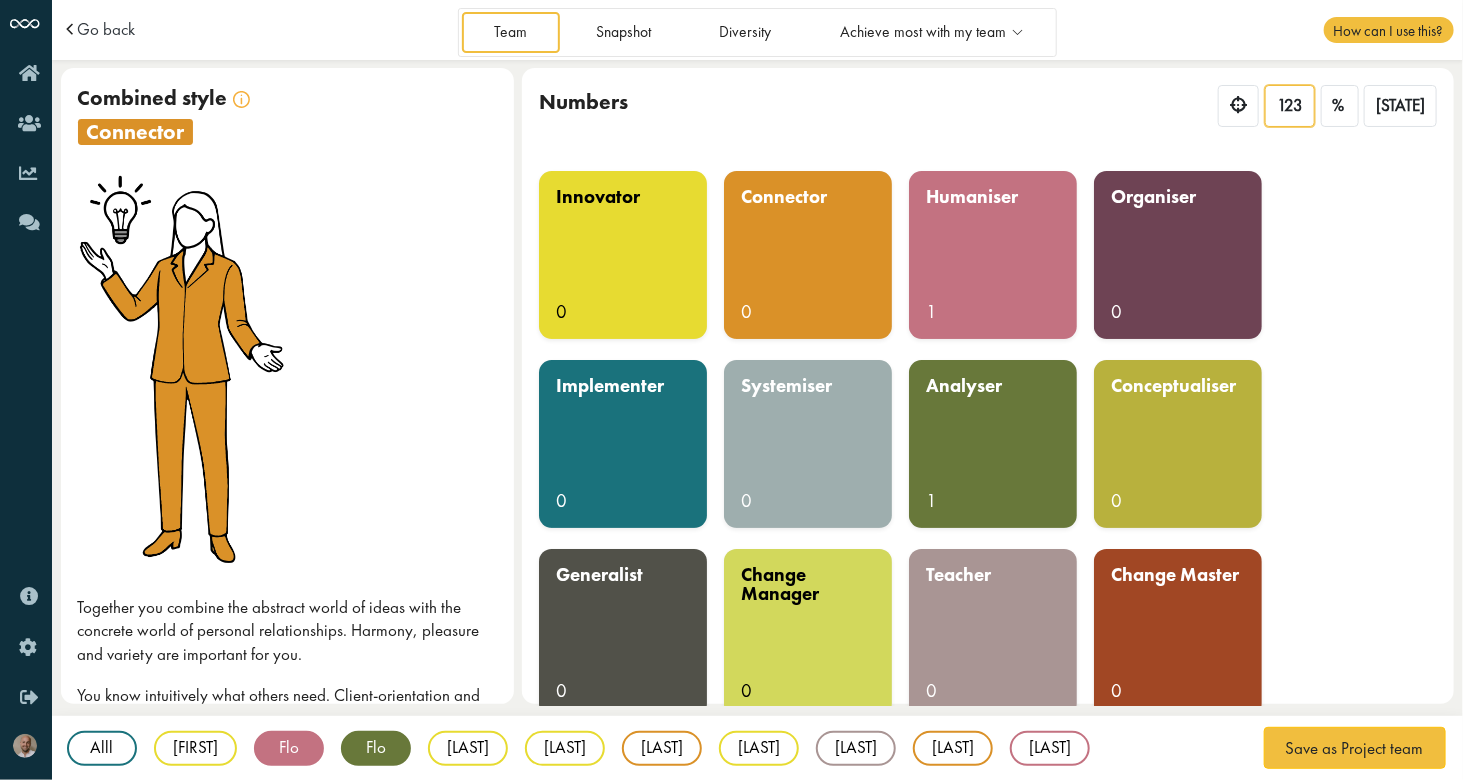 click on "123   %   AZ" at bounding box center (1325, 109) 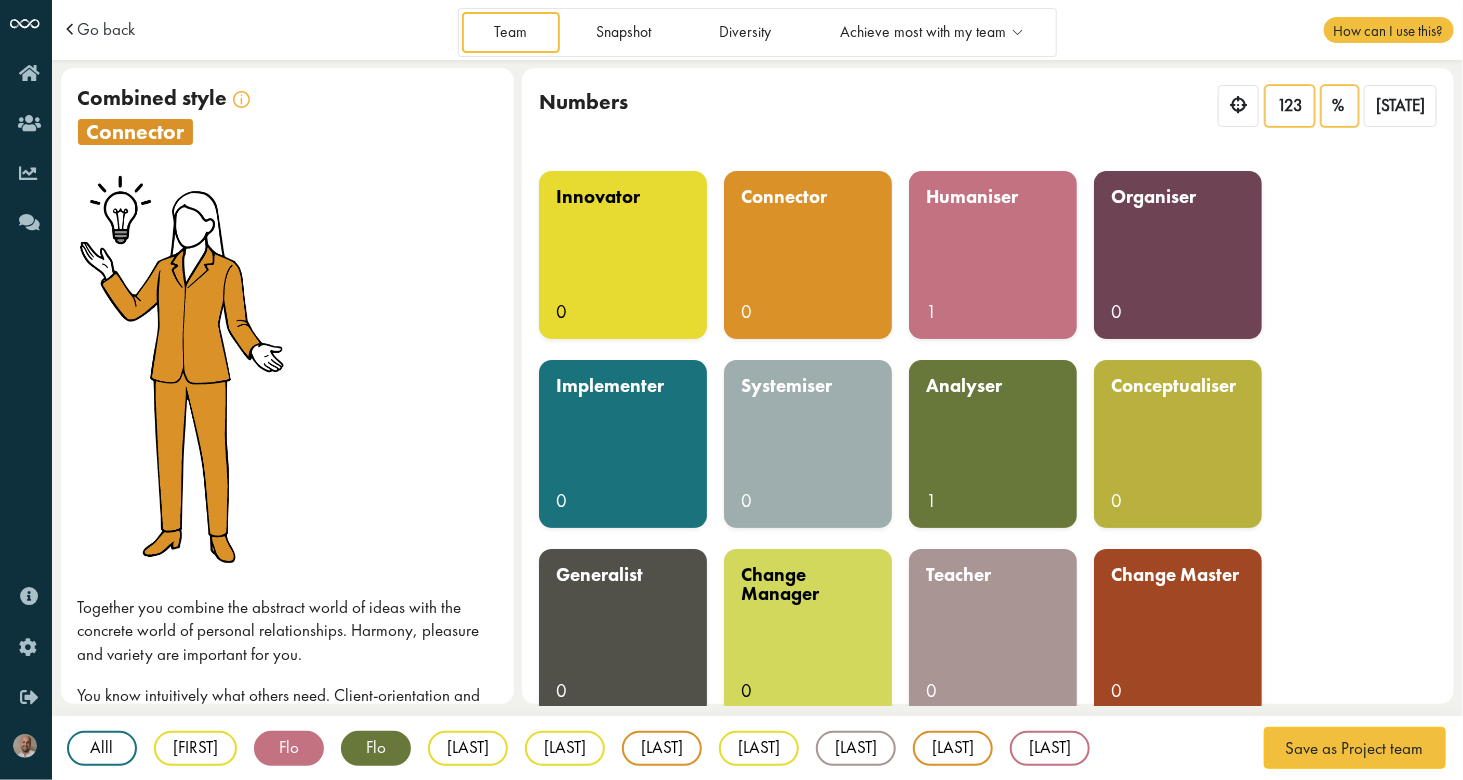 click on "%" at bounding box center [1339, 105] 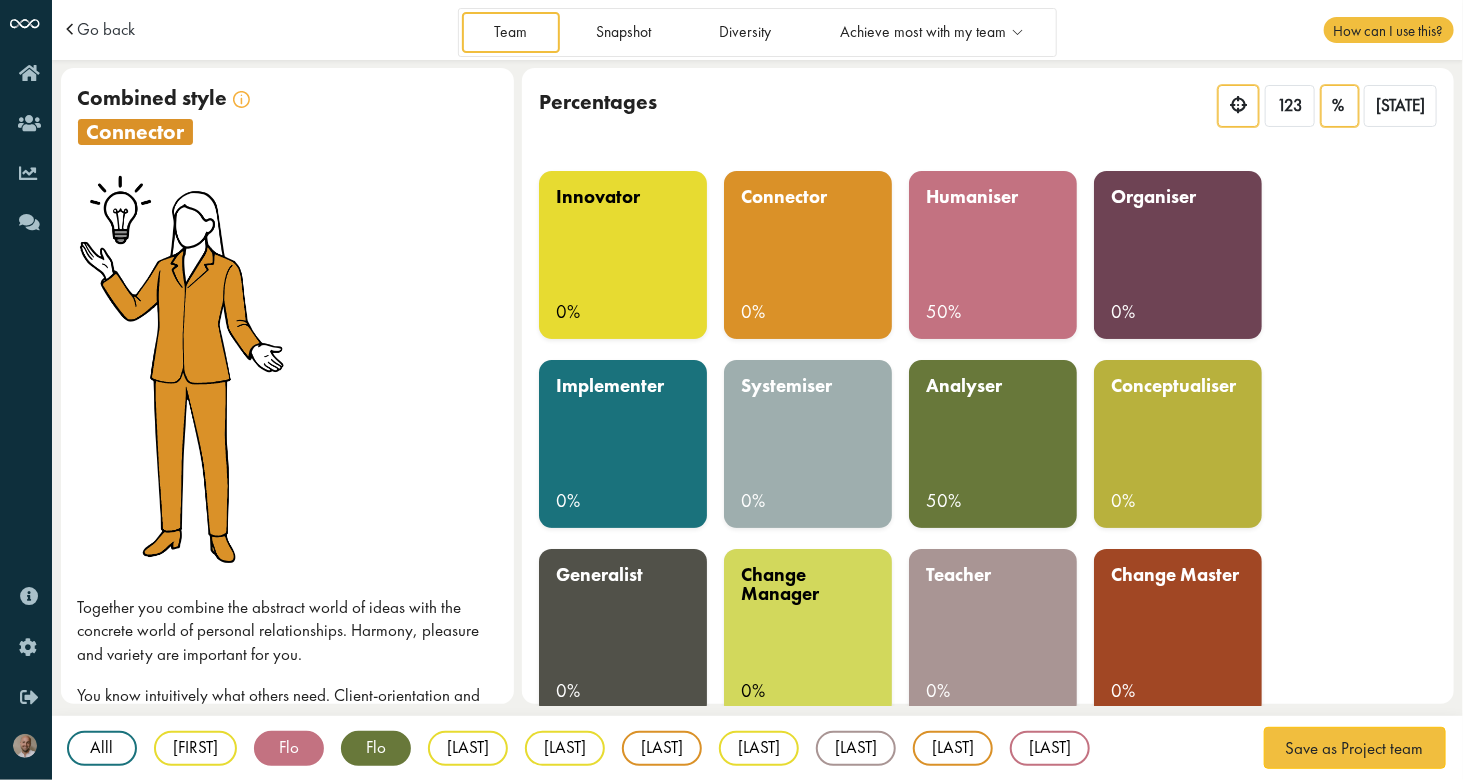 click at bounding box center (1238, 104) 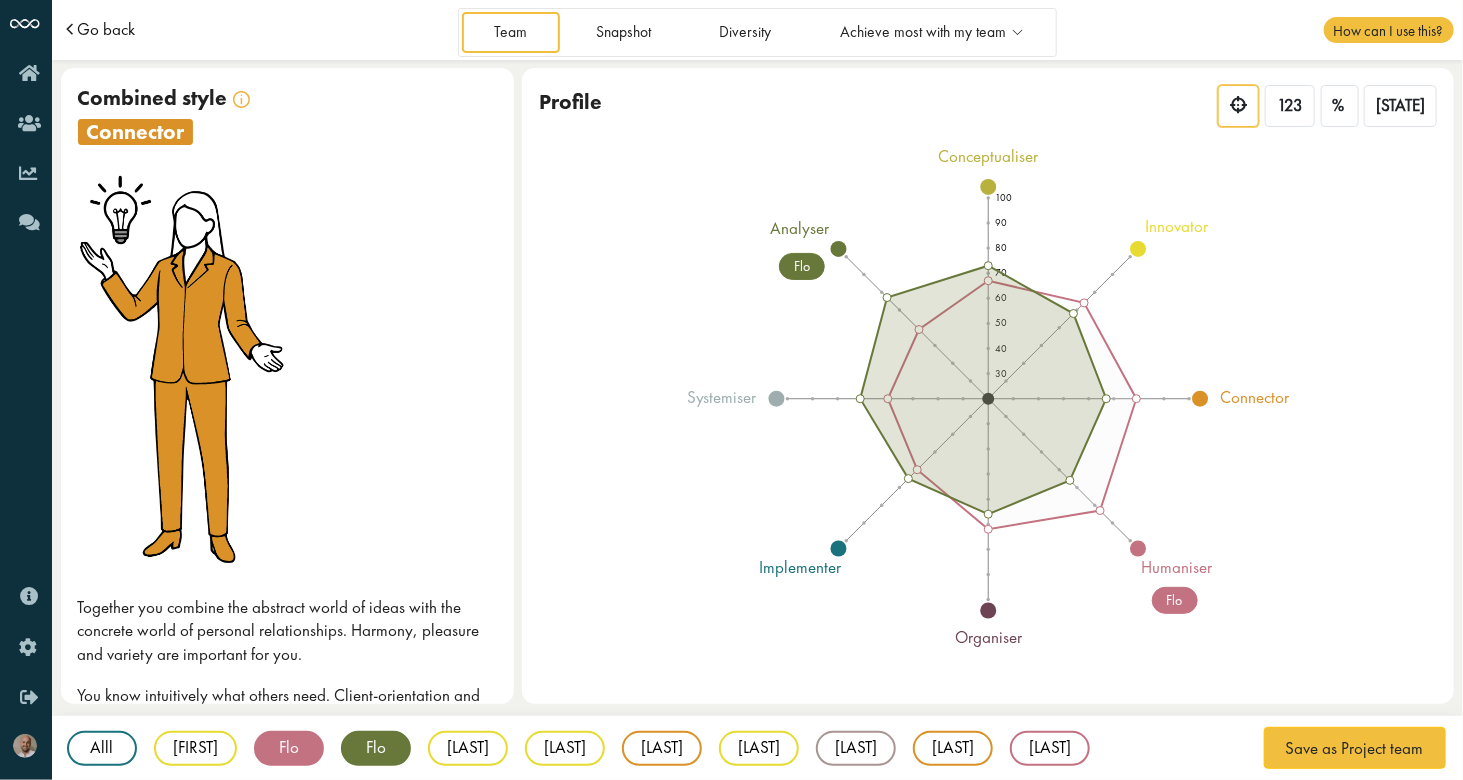 click on "Go back" at bounding box center (106, 29) 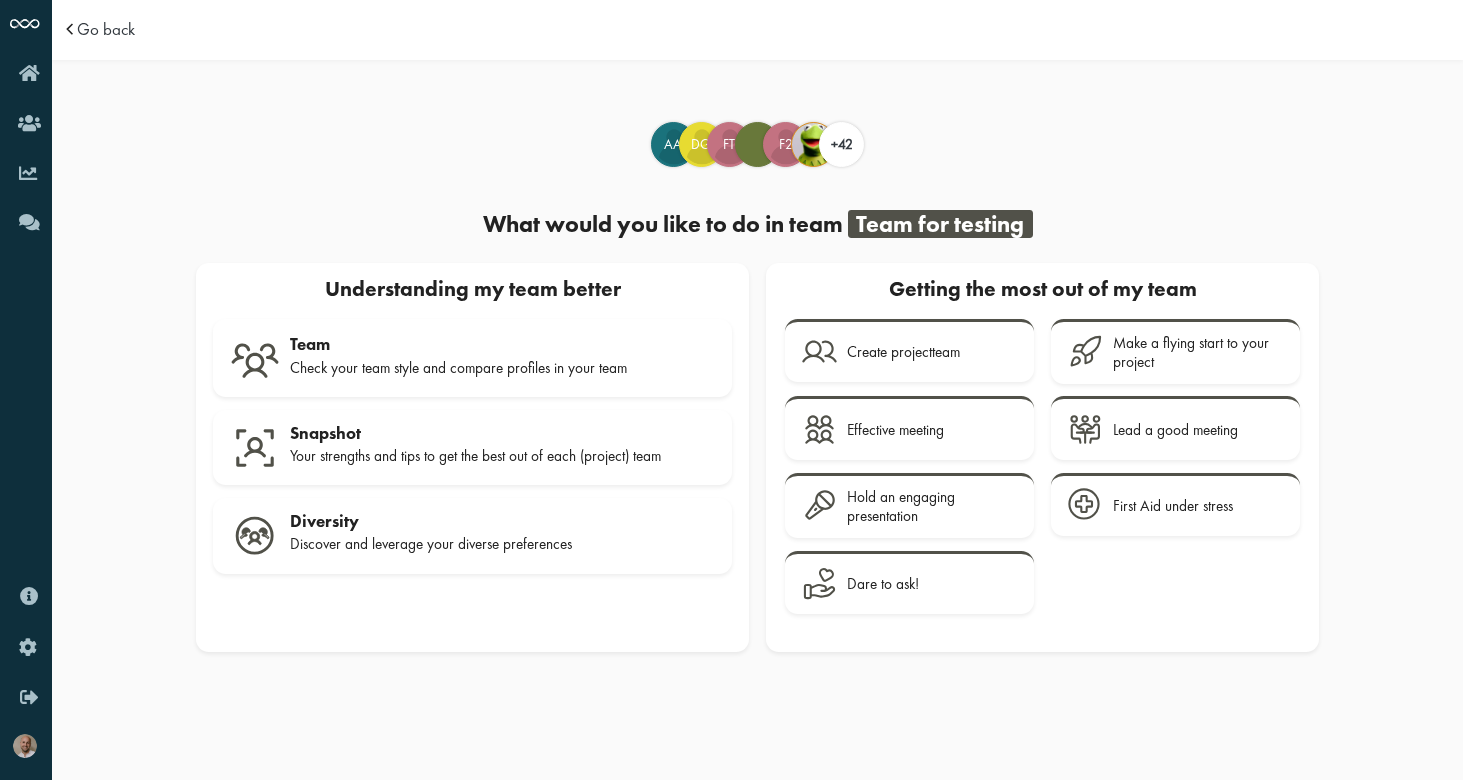 scroll, scrollTop: 0, scrollLeft: 0, axis: both 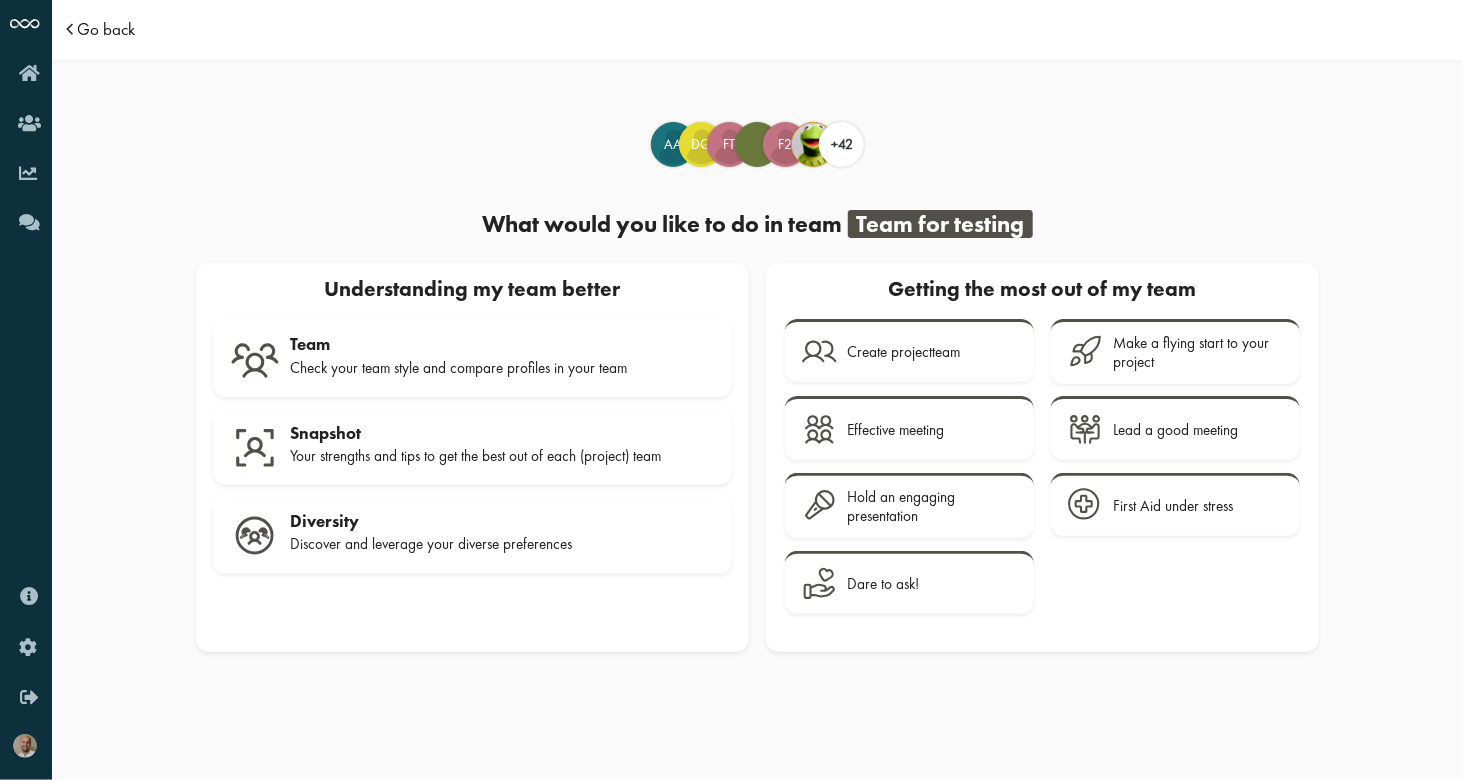 click on "Go back" at bounding box center [106, 29] 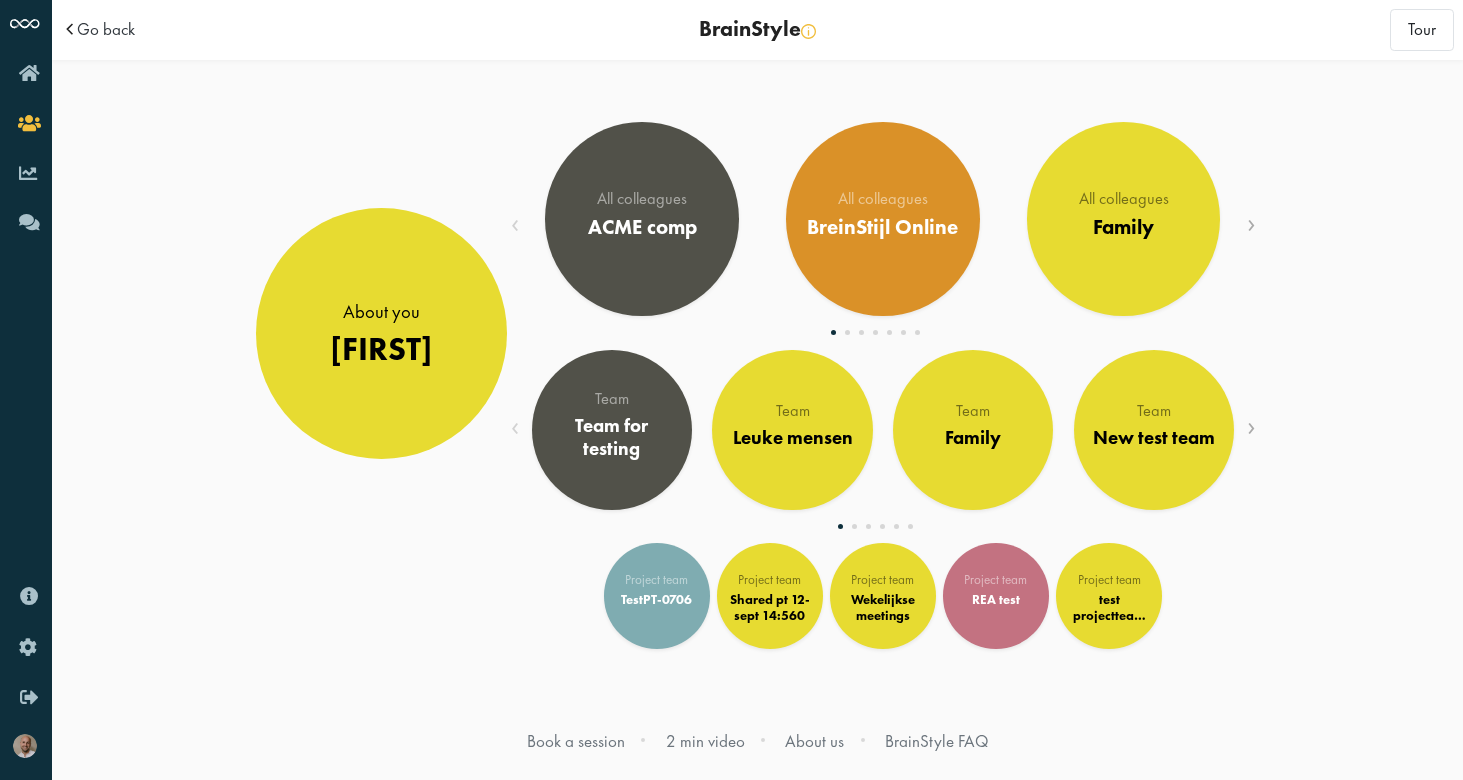 scroll, scrollTop: 0, scrollLeft: 0, axis: both 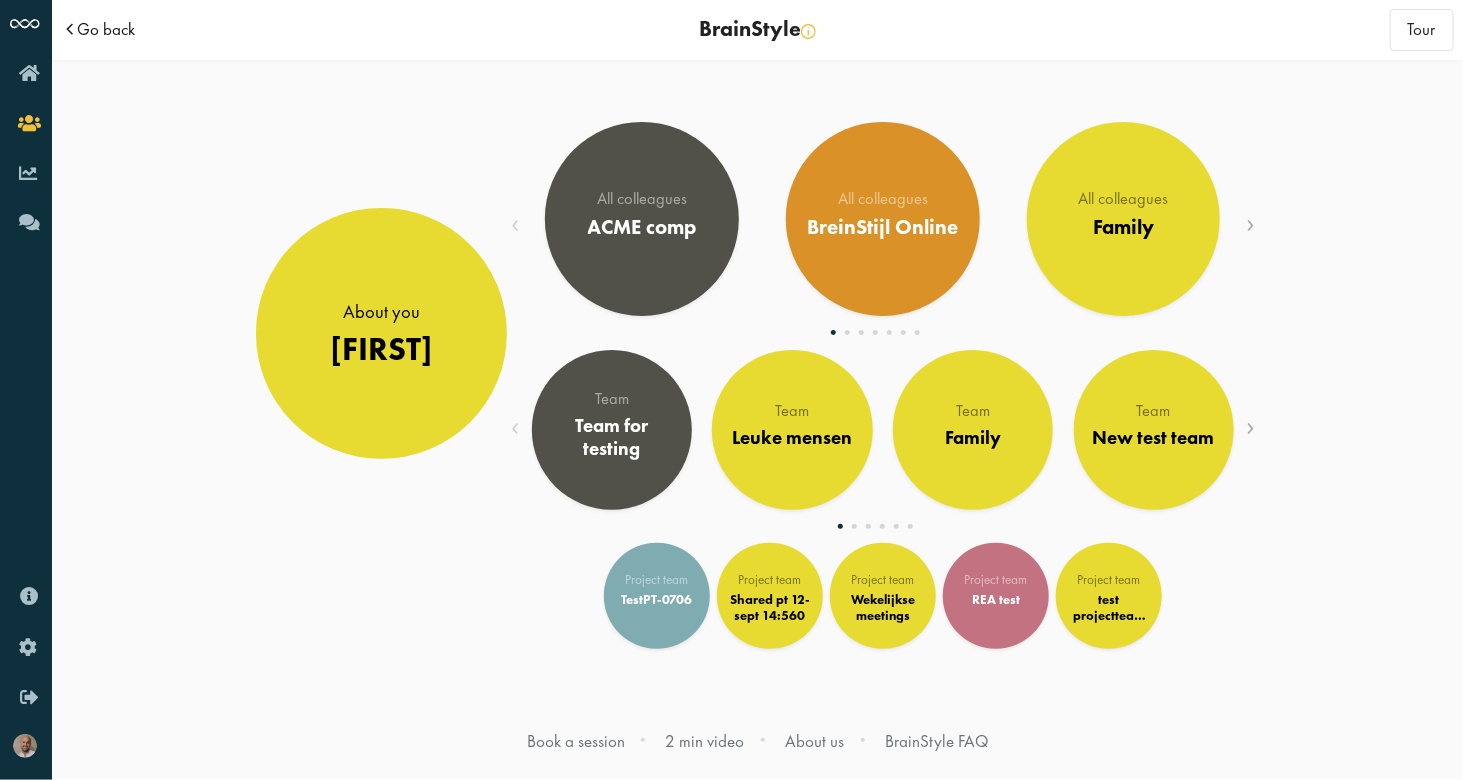 click on "Go back" at bounding box center (106, 29) 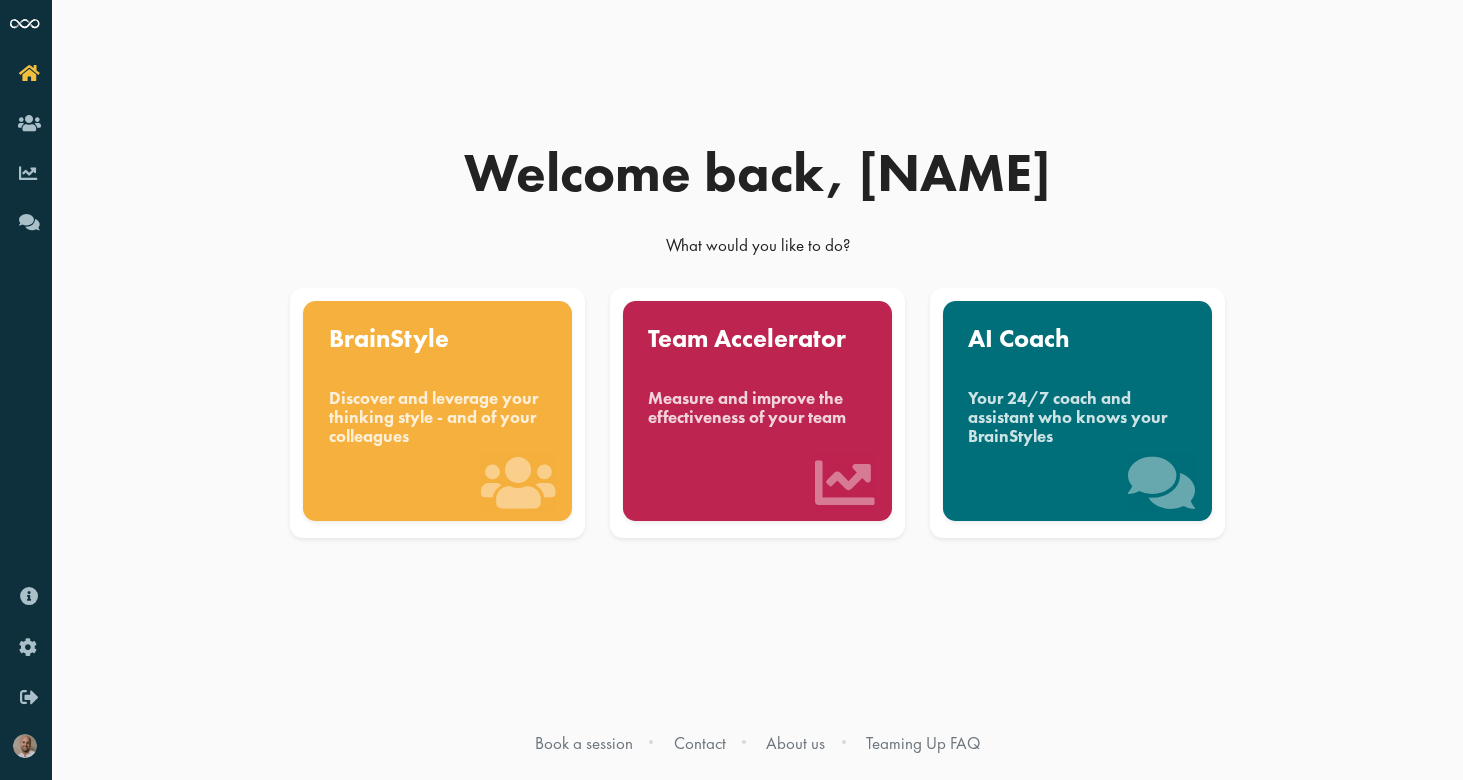 scroll, scrollTop: 0, scrollLeft: 0, axis: both 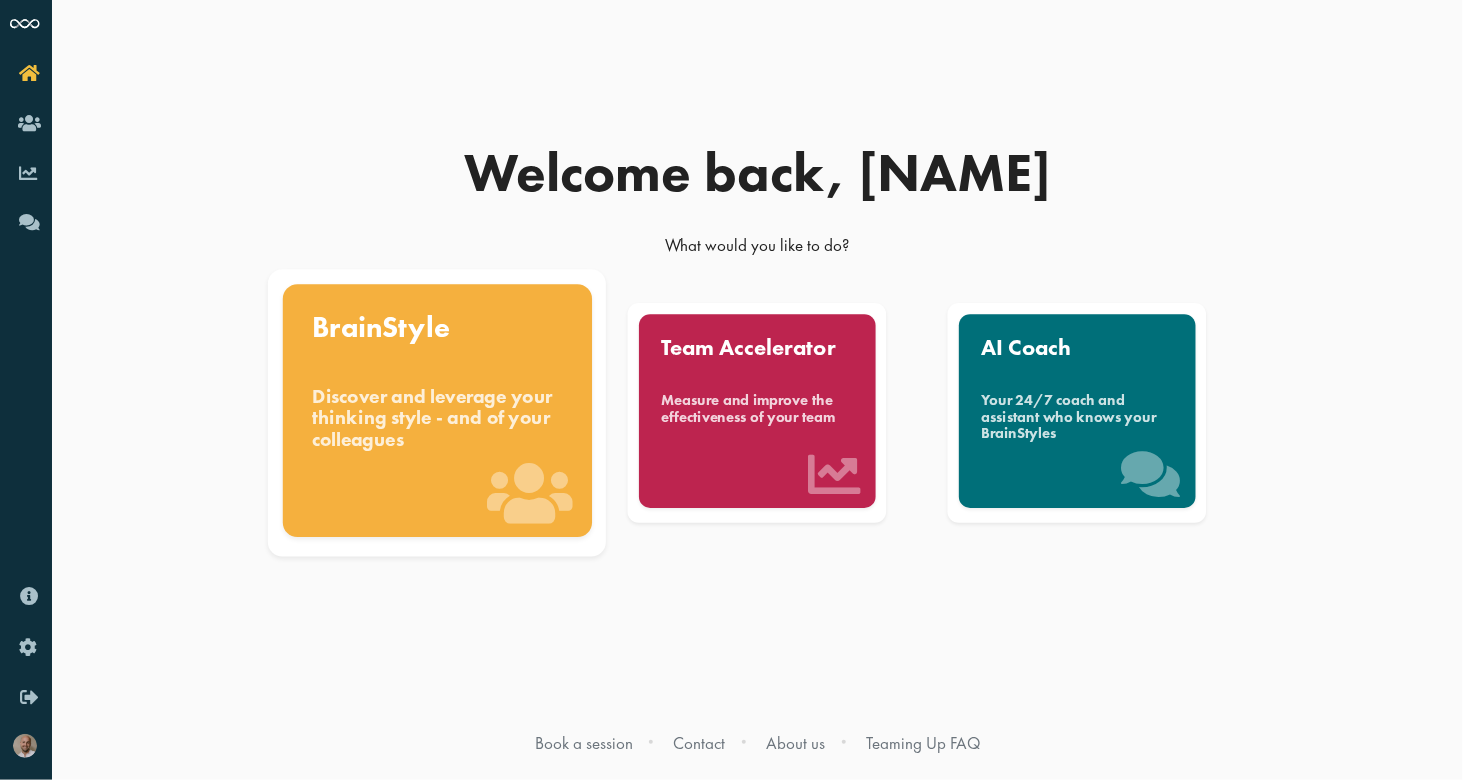 click on "Discover and leverage your thinking style - and of your colleagues" at bounding box center [437, 418] 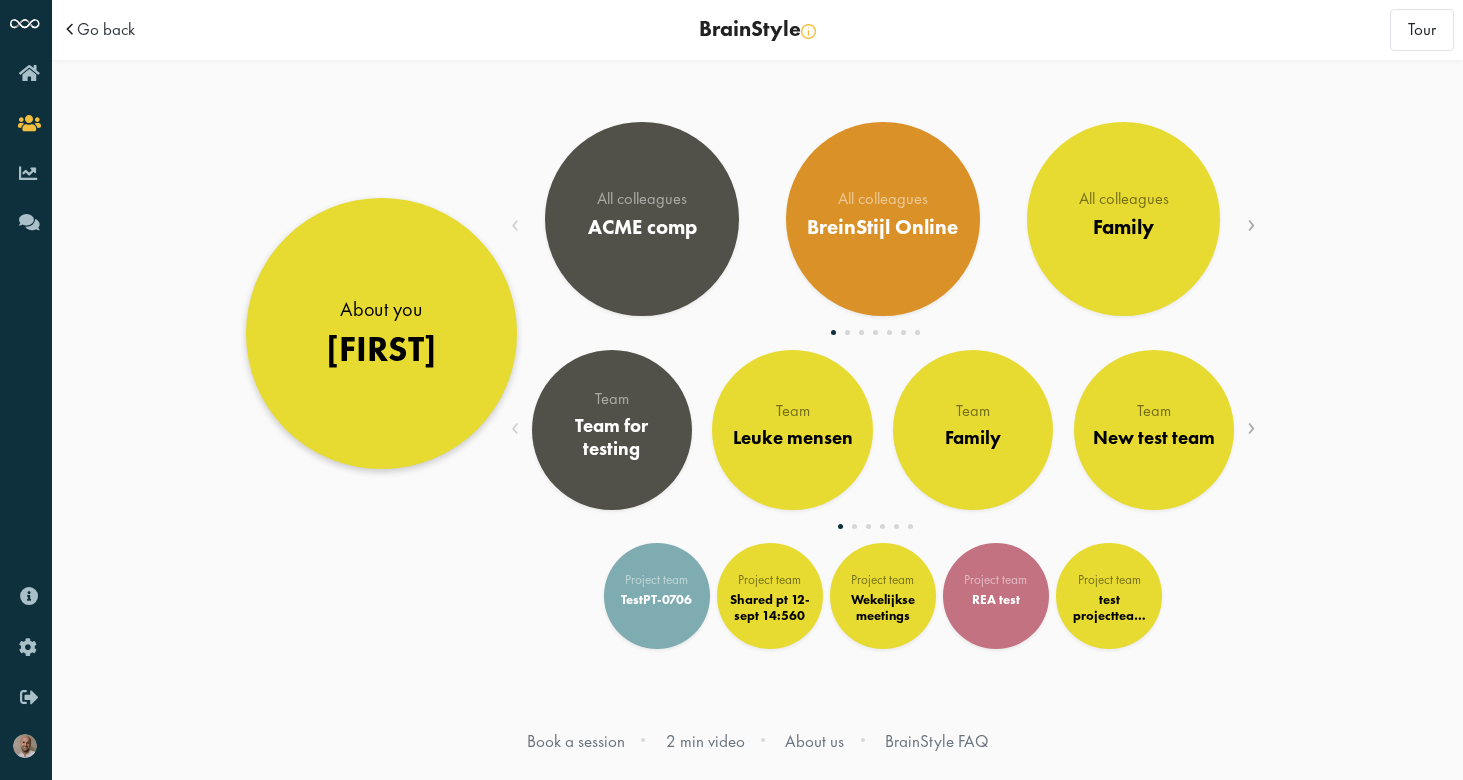 scroll, scrollTop: 0, scrollLeft: 0, axis: both 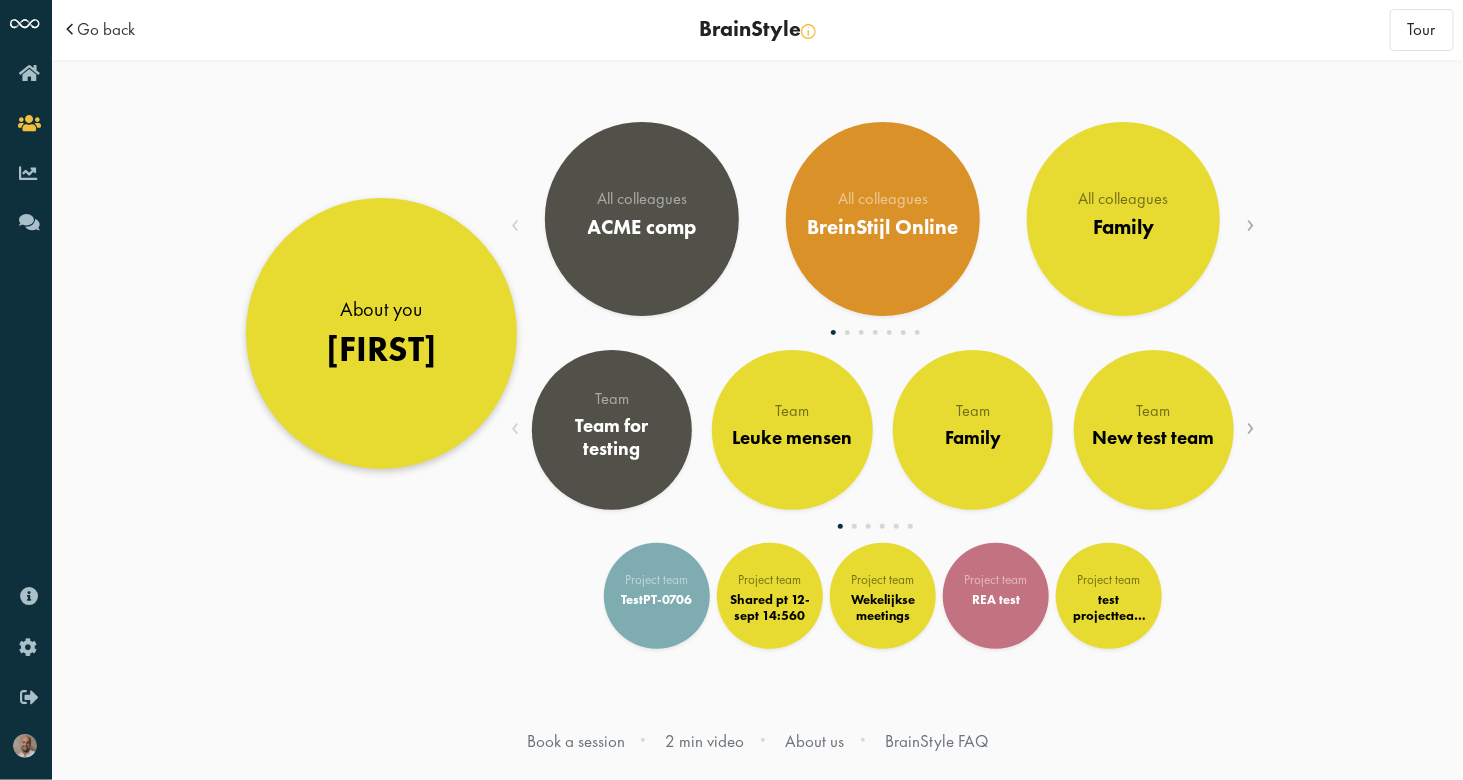 click on "[FIRST]" at bounding box center (381, 350) 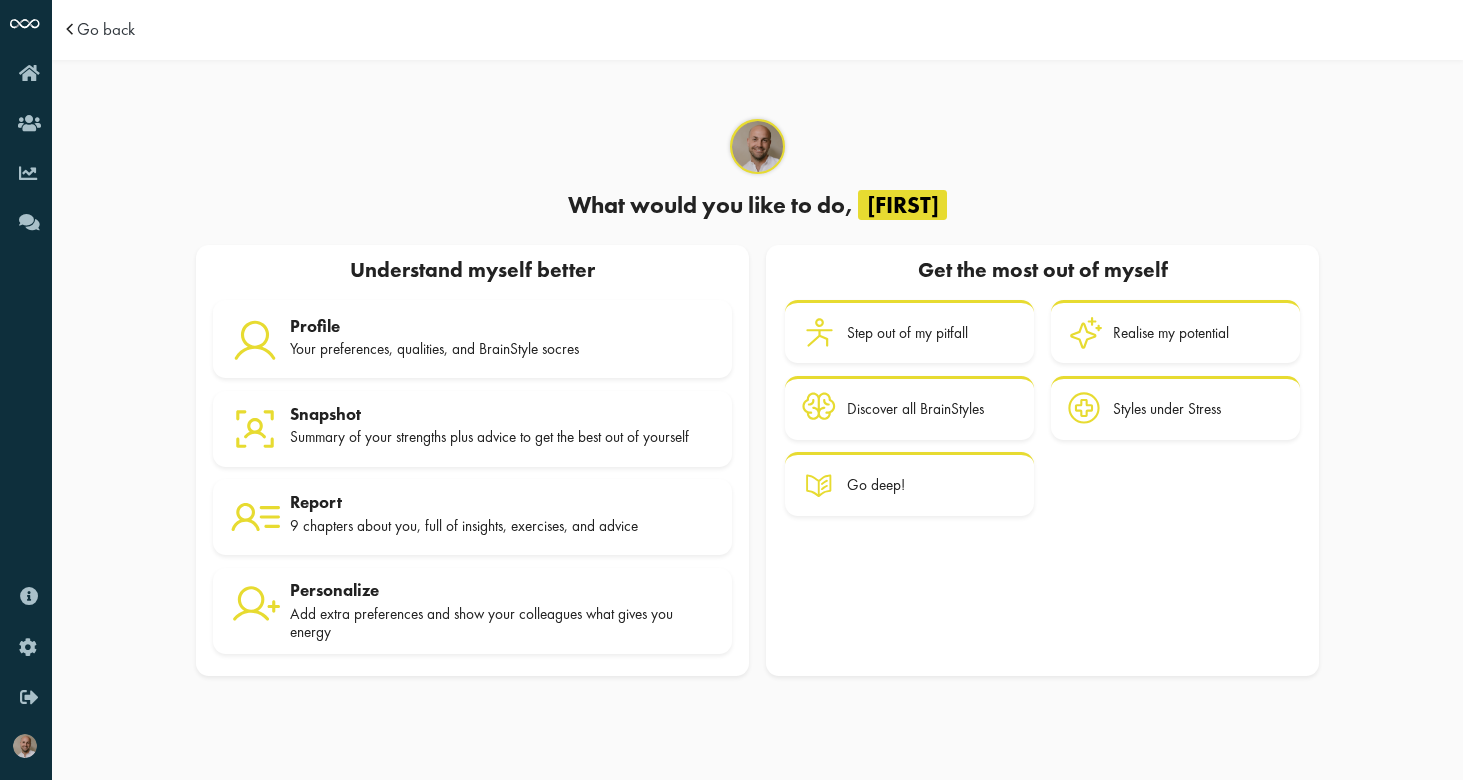 scroll, scrollTop: 0, scrollLeft: 0, axis: both 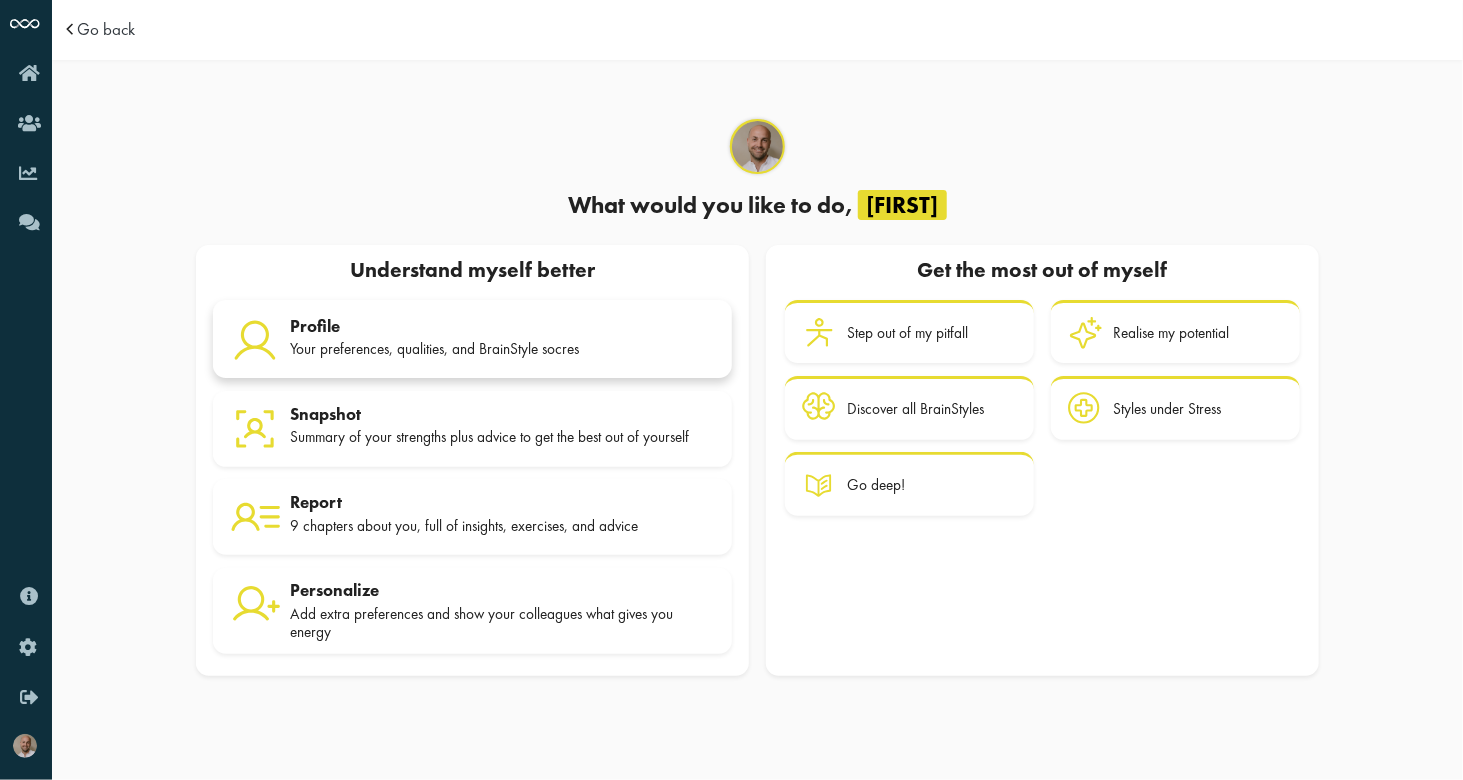 click on "Profile" at bounding box center (502, 326) 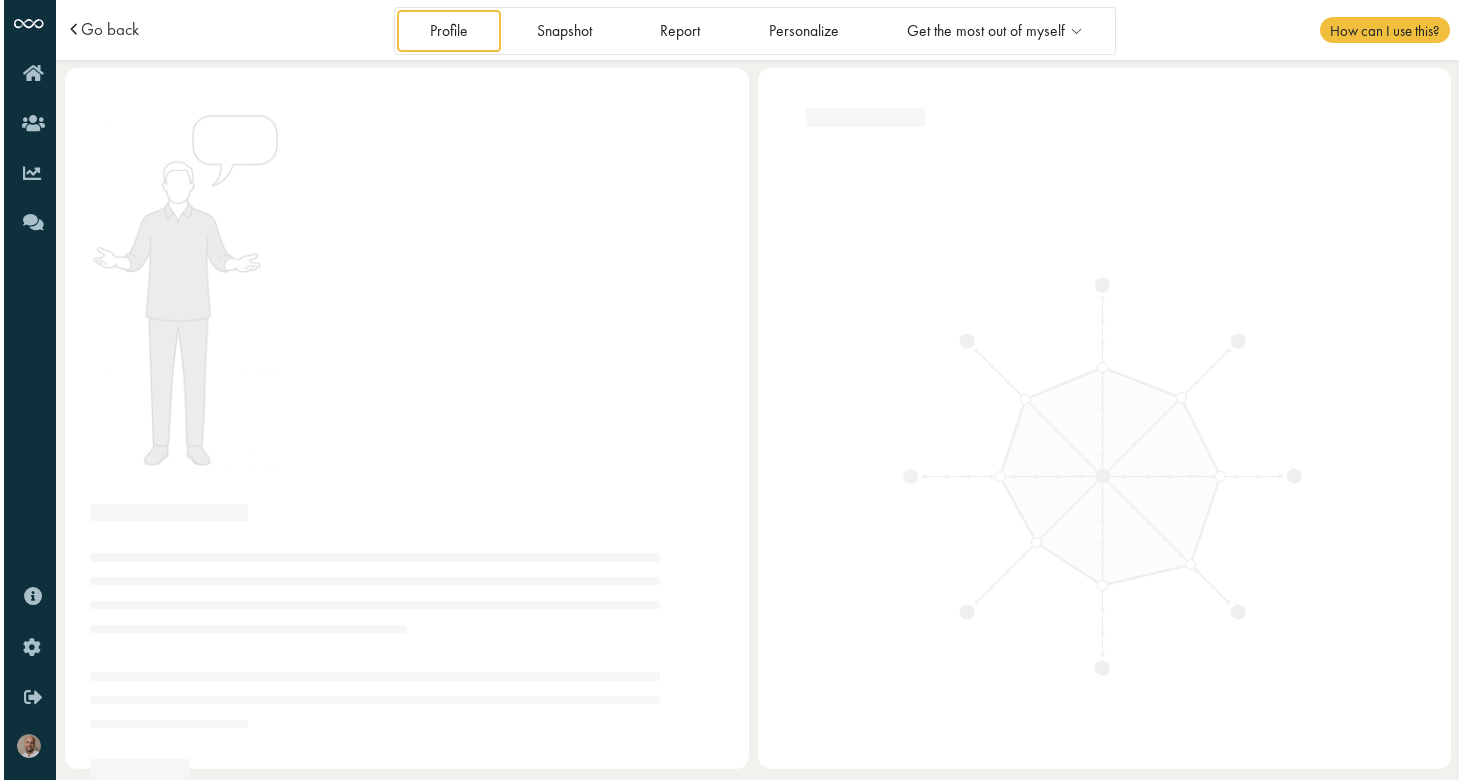 scroll, scrollTop: 0, scrollLeft: 0, axis: both 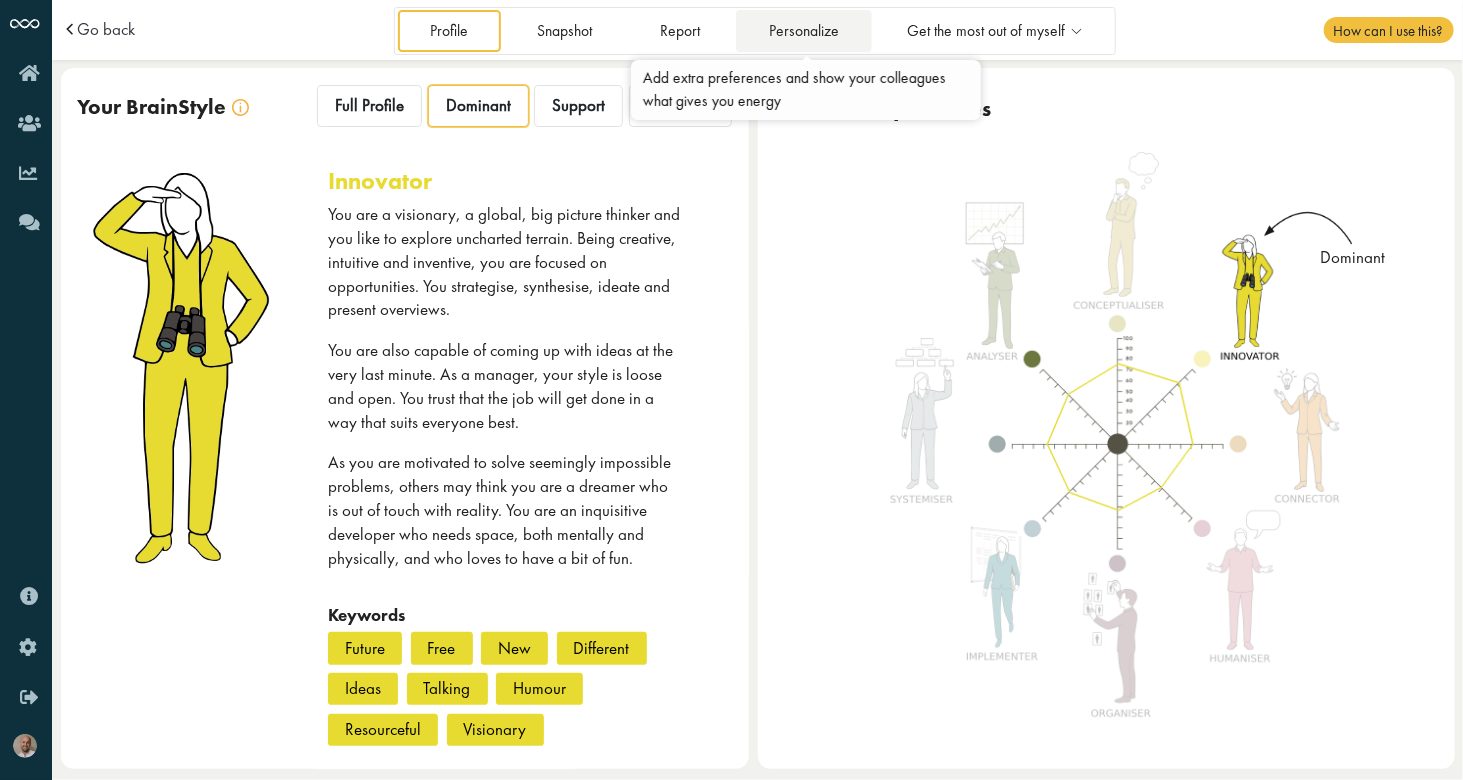 click on "Personalize" at bounding box center [803, 30] 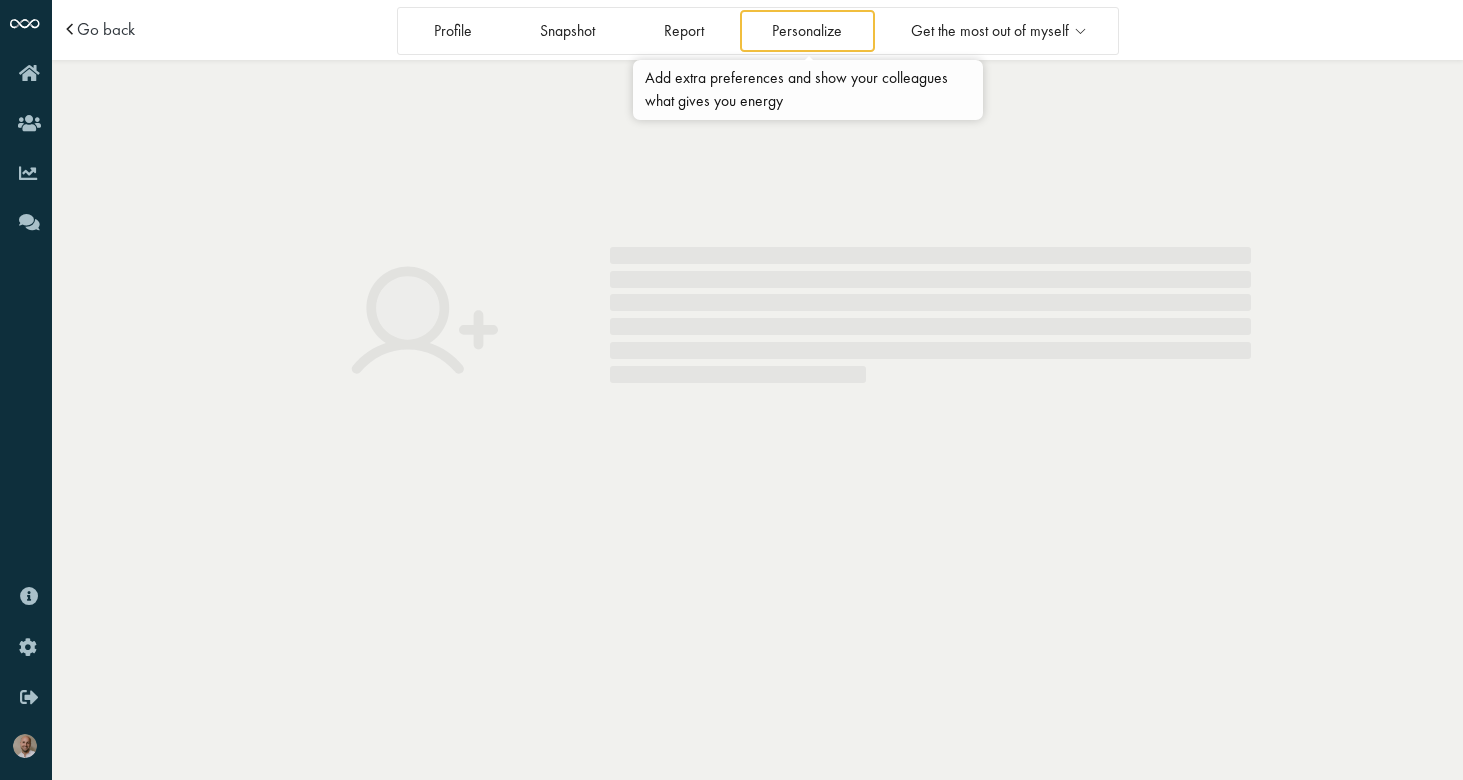 scroll, scrollTop: 0, scrollLeft: 0, axis: both 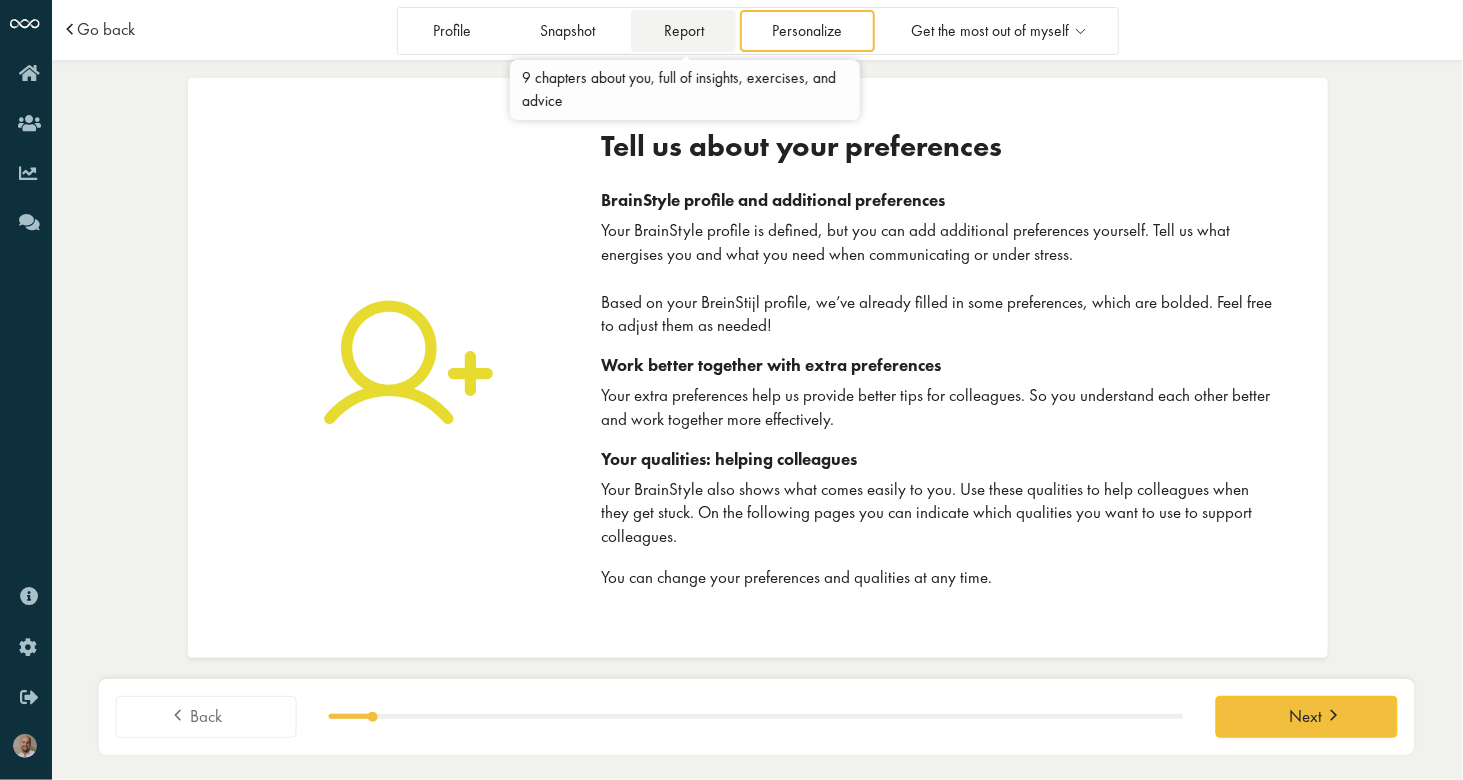 click on "Report" at bounding box center (683, 30) 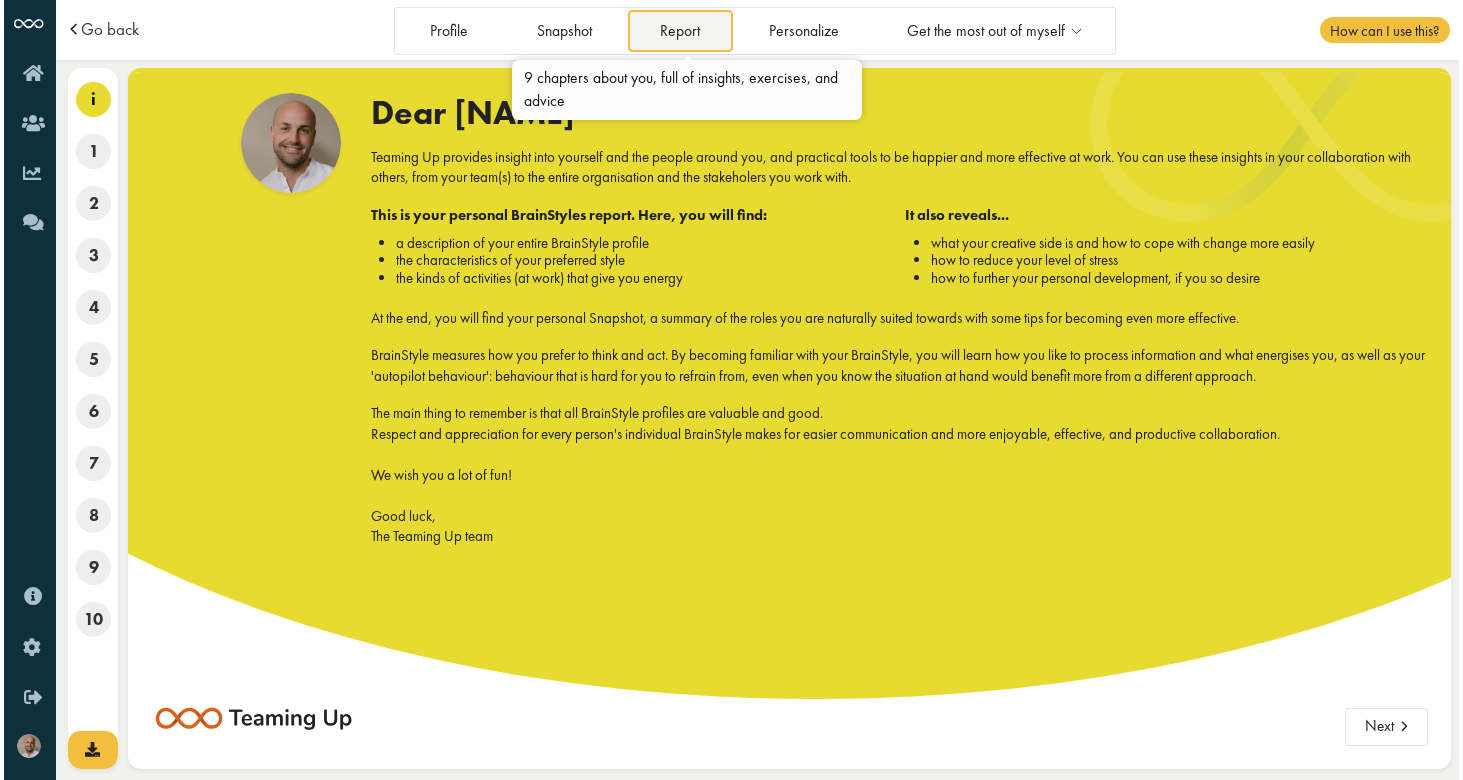scroll, scrollTop: 0, scrollLeft: 0, axis: both 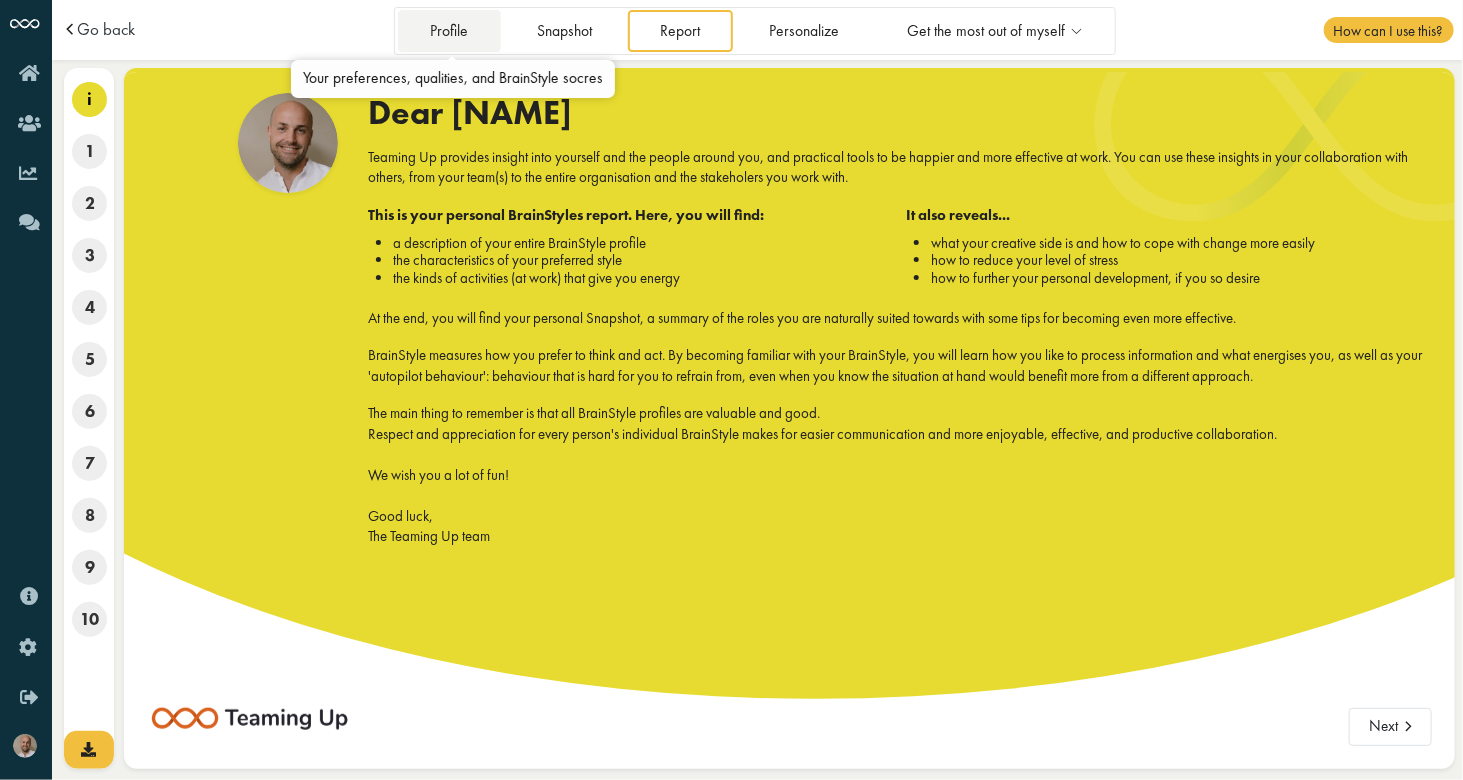 click on "Profile" at bounding box center [449, 30] 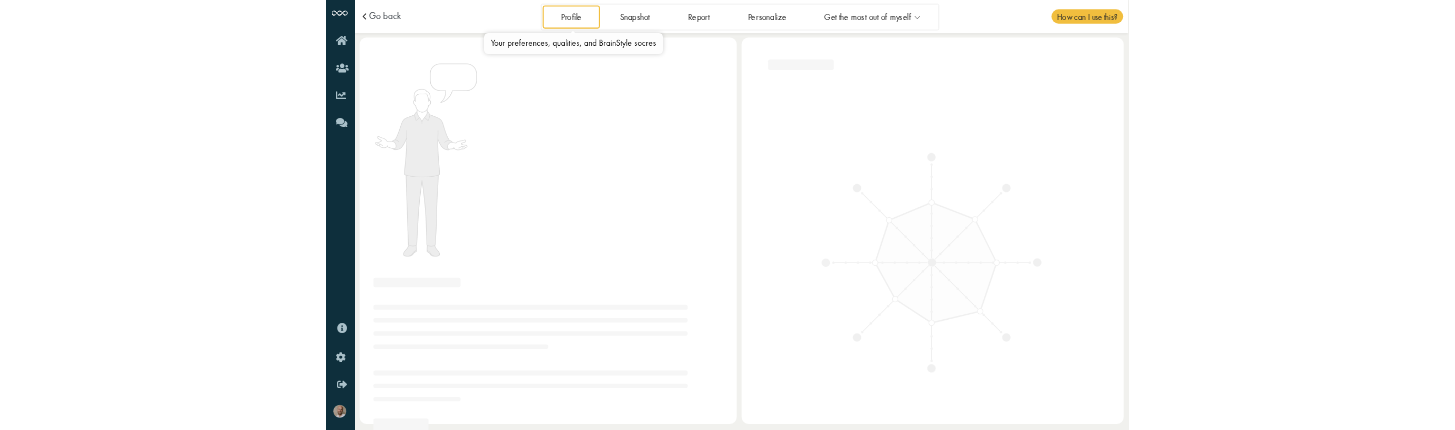 scroll, scrollTop: 0, scrollLeft: 0, axis: both 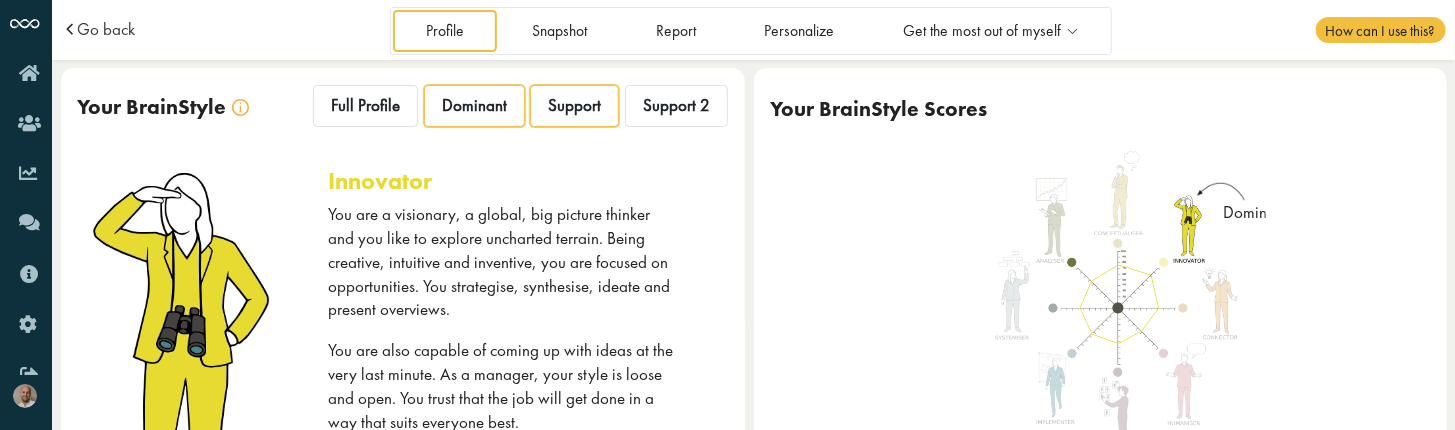 click on "Support" at bounding box center [574, 105] 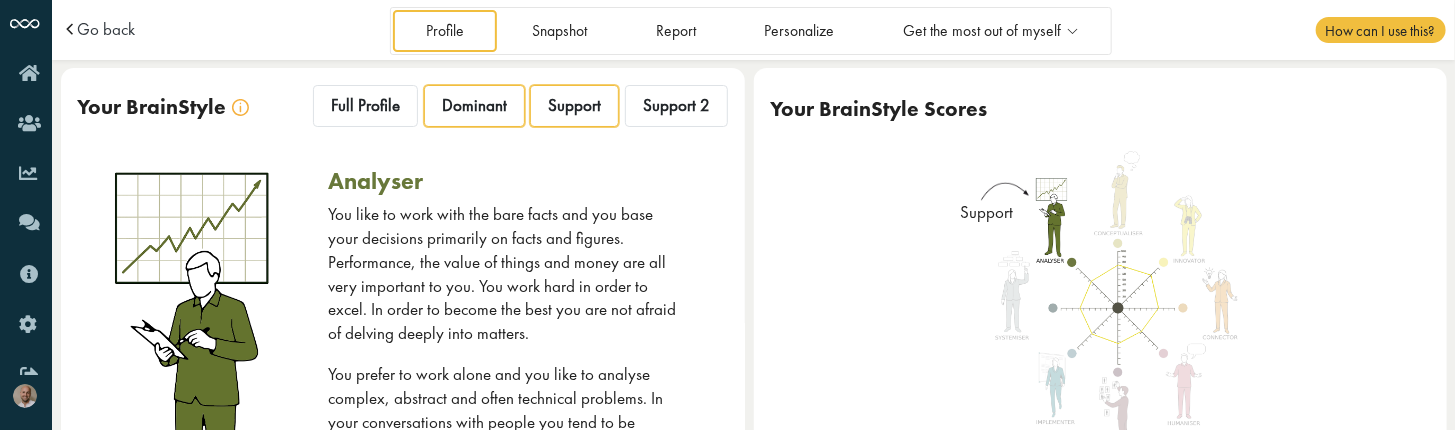 click on "Dominant" at bounding box center [474, 105] 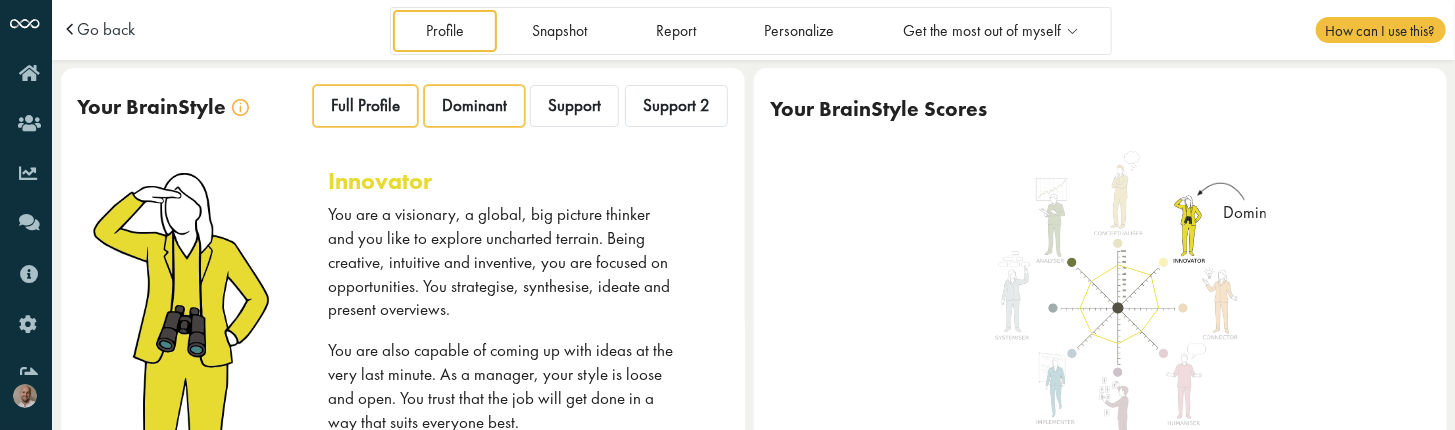 click on "Full Profile" at bounding box center (365, 105) 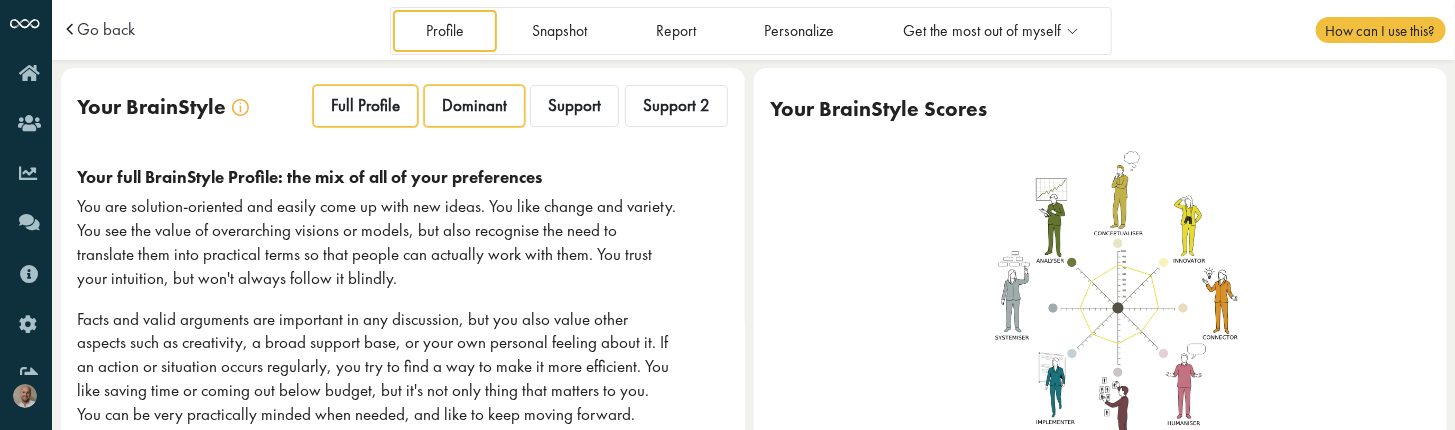 click on "Dominant" at bounding box center [474, 105] 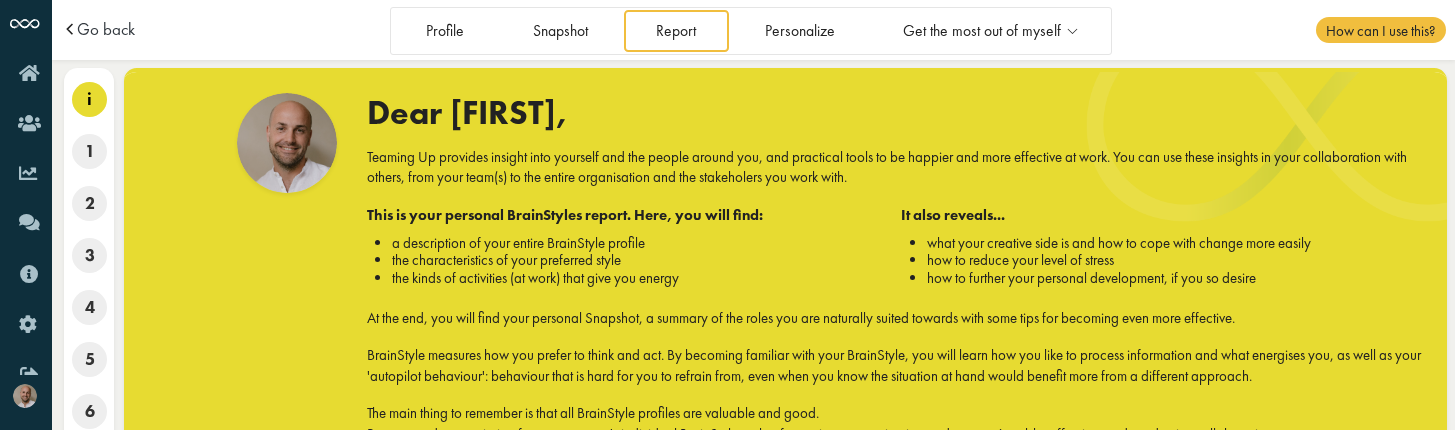 scroll, scrollTop: 0, scrollLeft: 0, axis: both 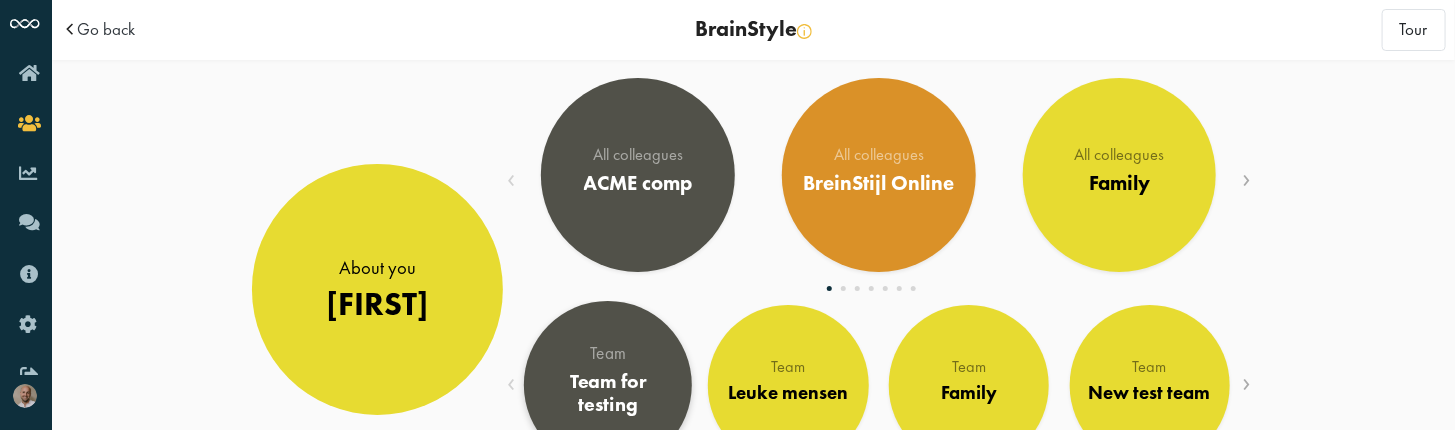 click on "Team
Team for testing" at bounding box center (608, 385) 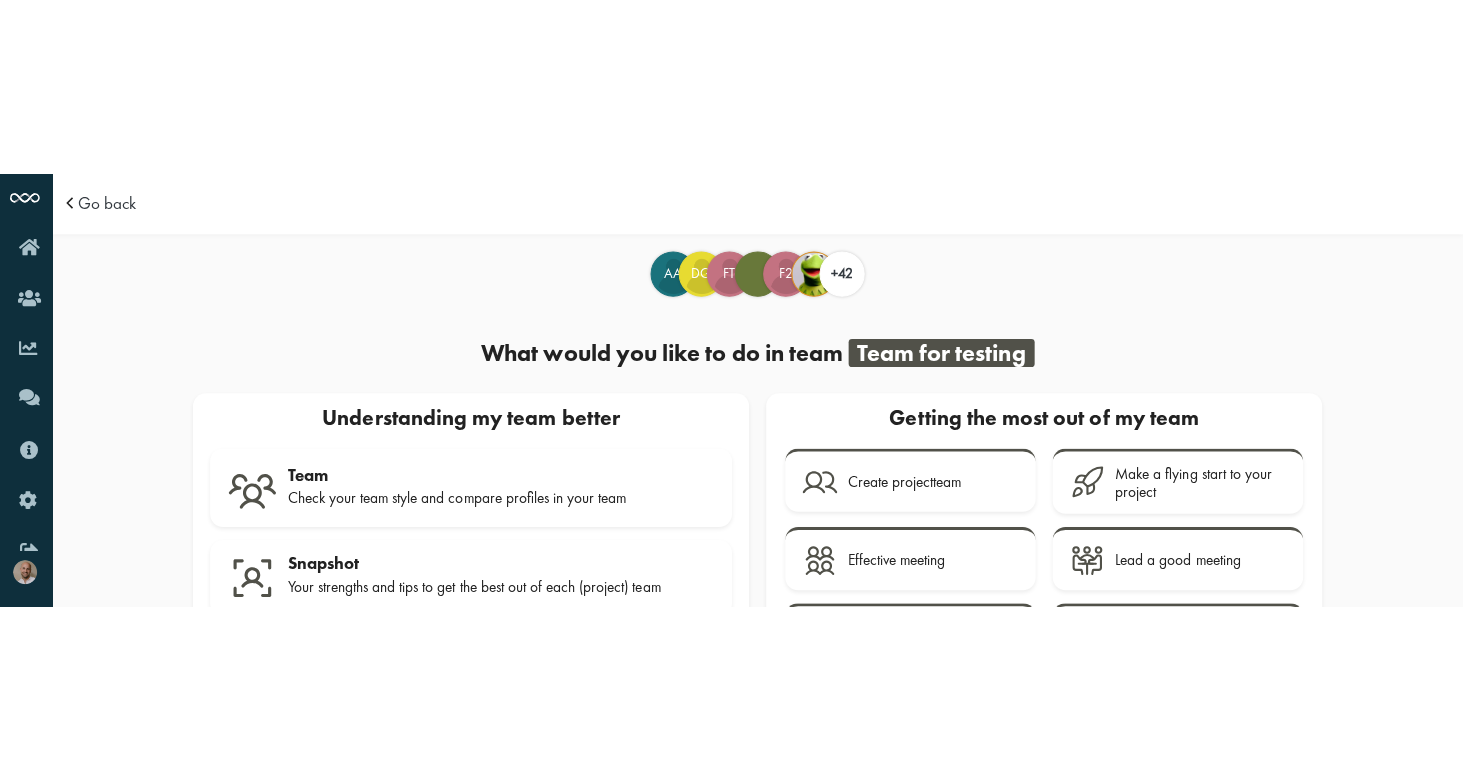 scroll, scrollTop: 0, scrollLeft: 0, axis: both 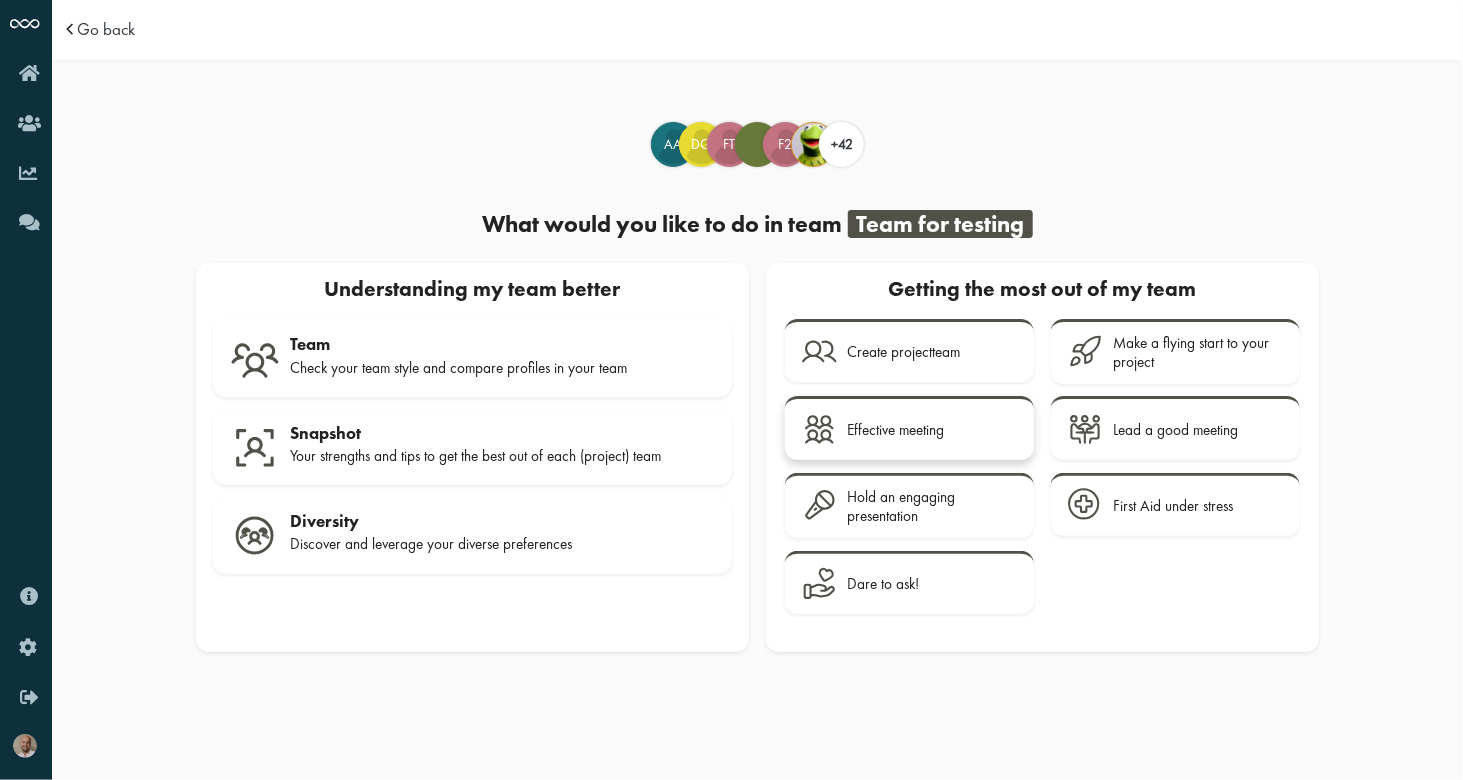 click on "Effective meeting" at bounding box center (895, 430) 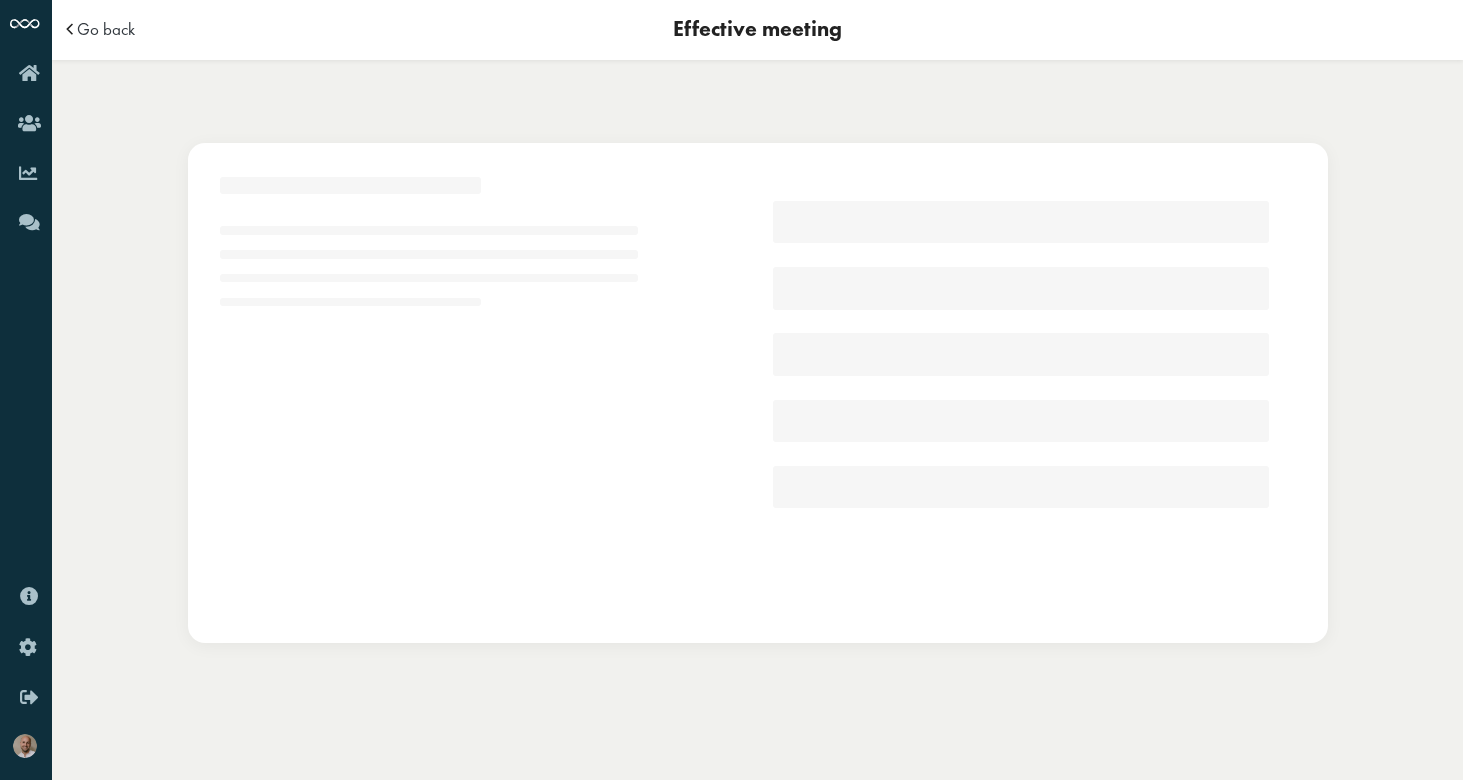 scroll, scrollTop: 0, scrollLeft: 0, axis: both 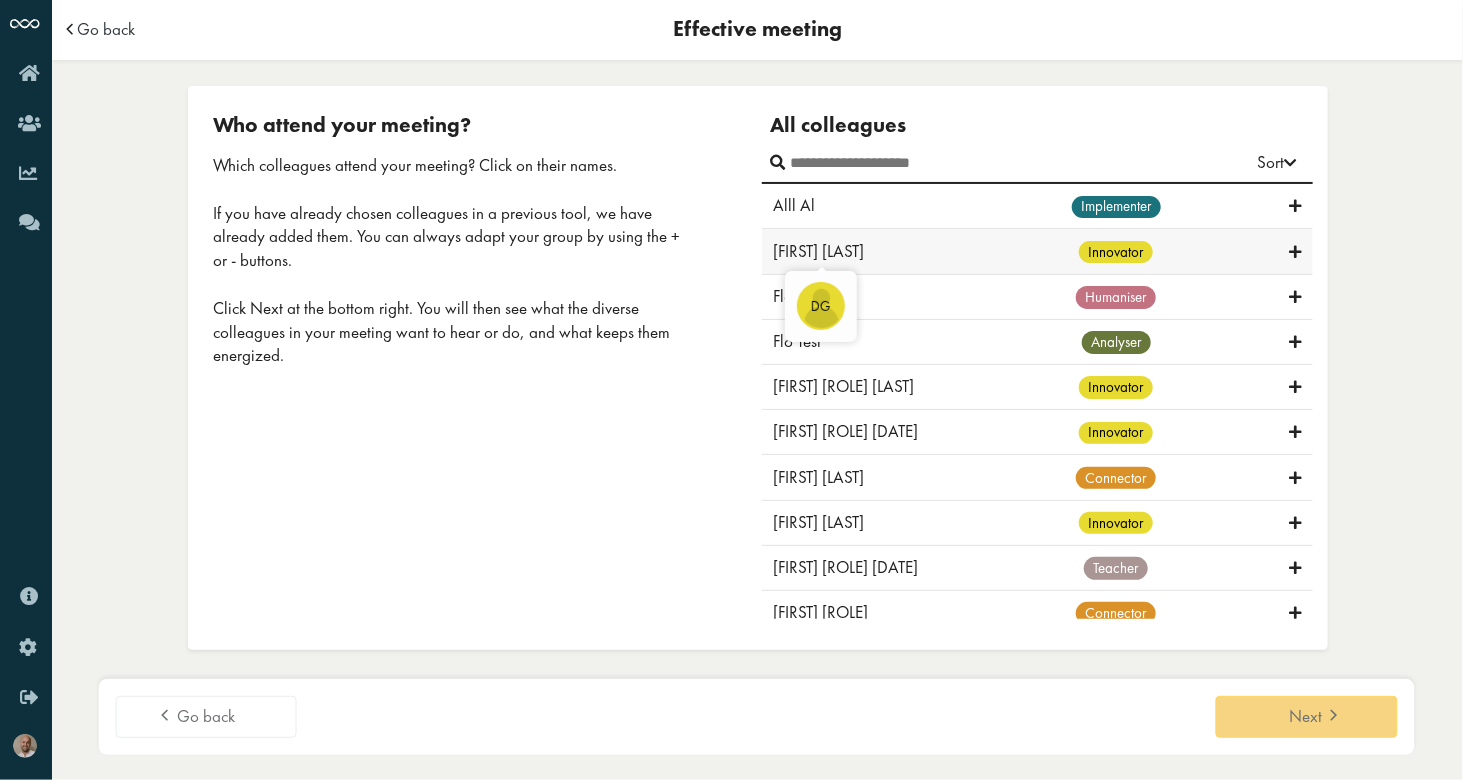 click on "[FIRST] [LAST]" at bounding box center [818, 251] 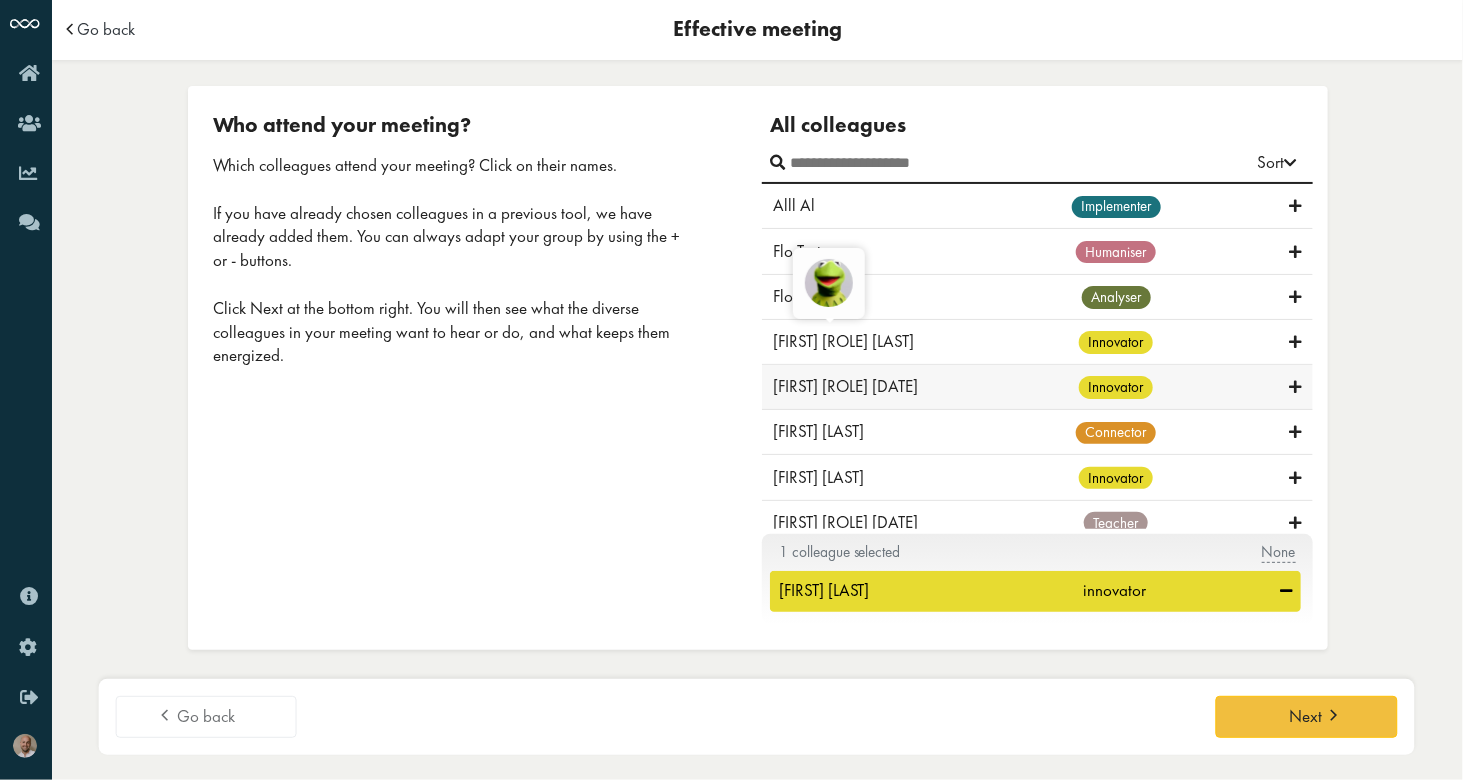 click on "[FIRST] [ROLE] [DATE]   [ROLE]" at bounding box center [1037, 387] 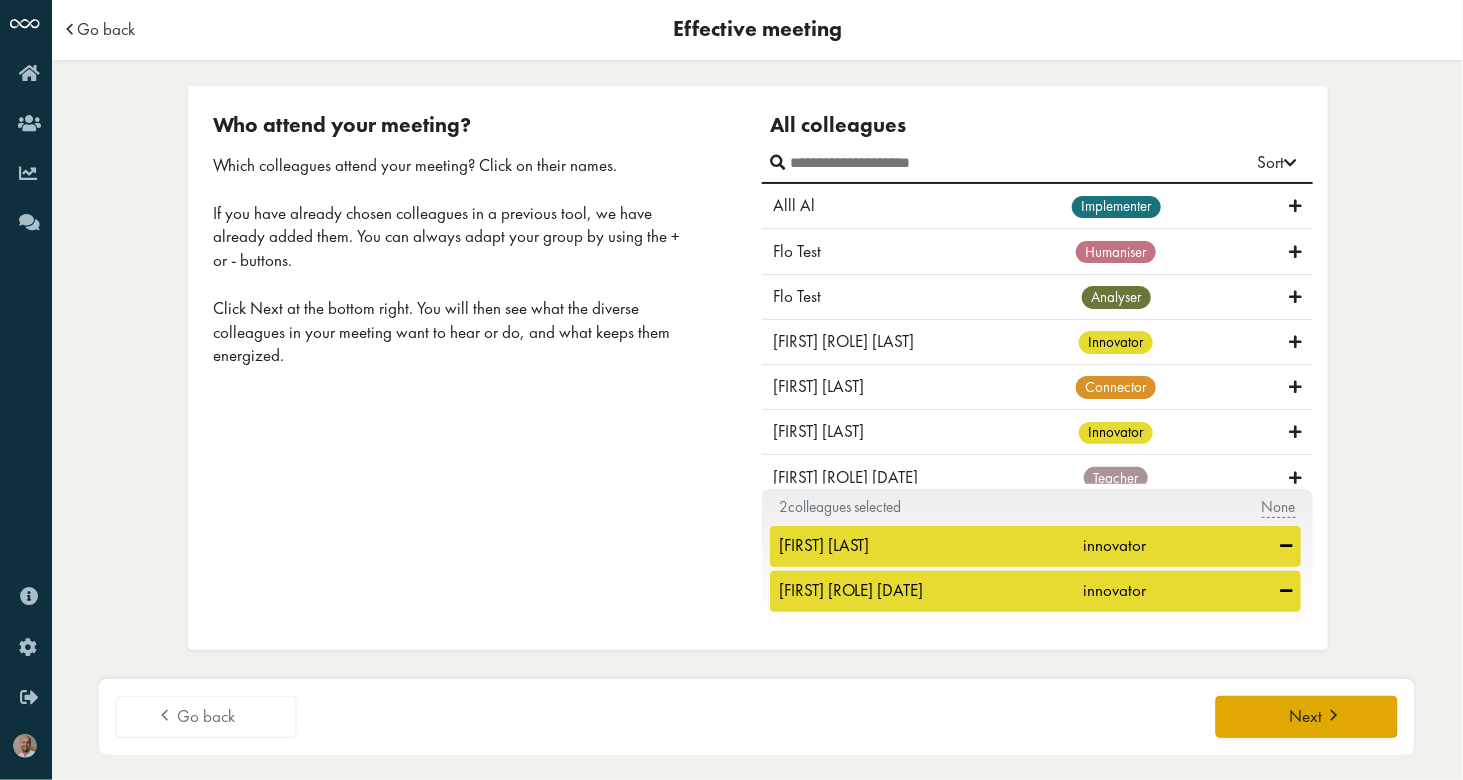 click on "Next" at bounding box center (1305, 716) 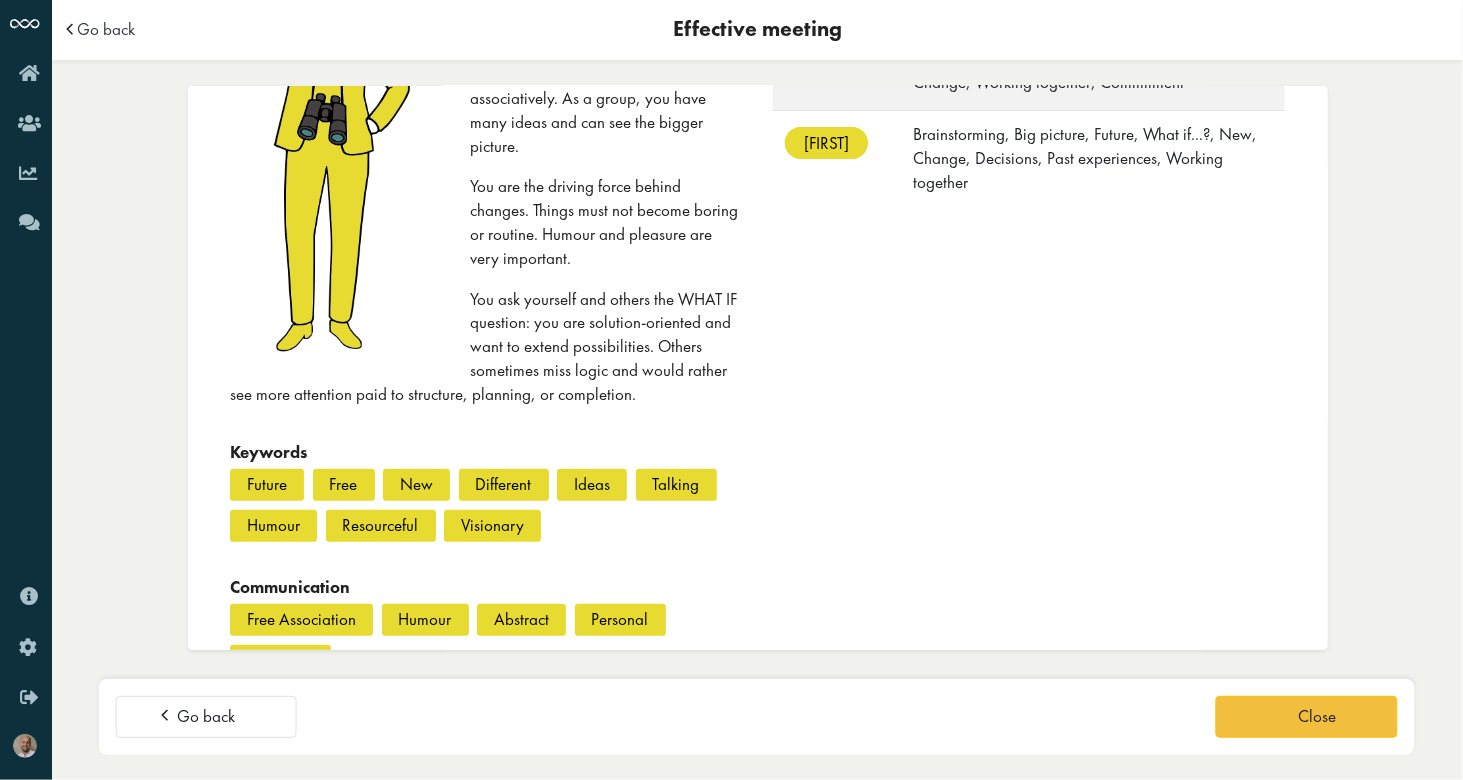 scroll, scrollTop: 0, scrollLeft: 0, axis: both 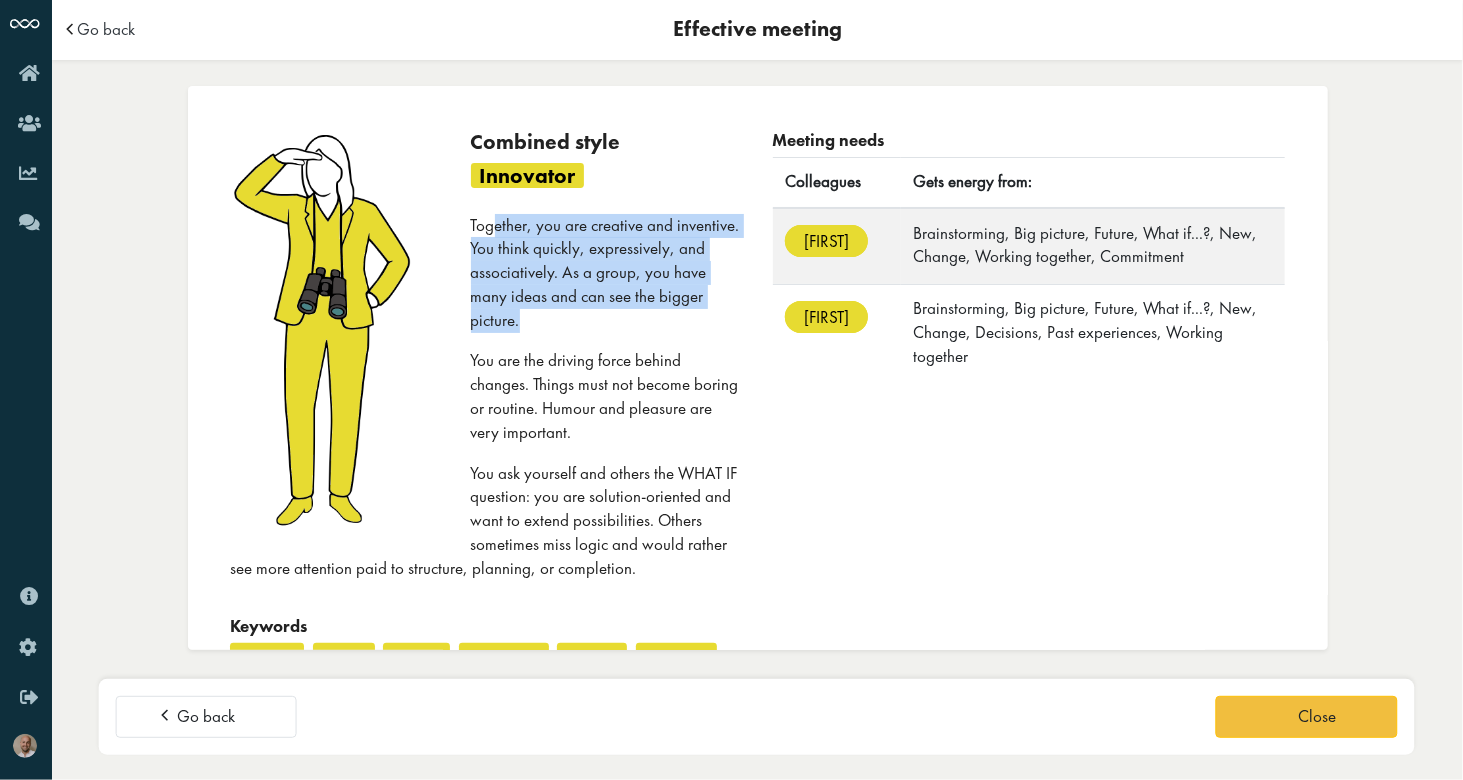 drag, startPoint x: 593, startPoint y: 251, endPoint x: 640, endPoint y: 330, distance: 91.92388 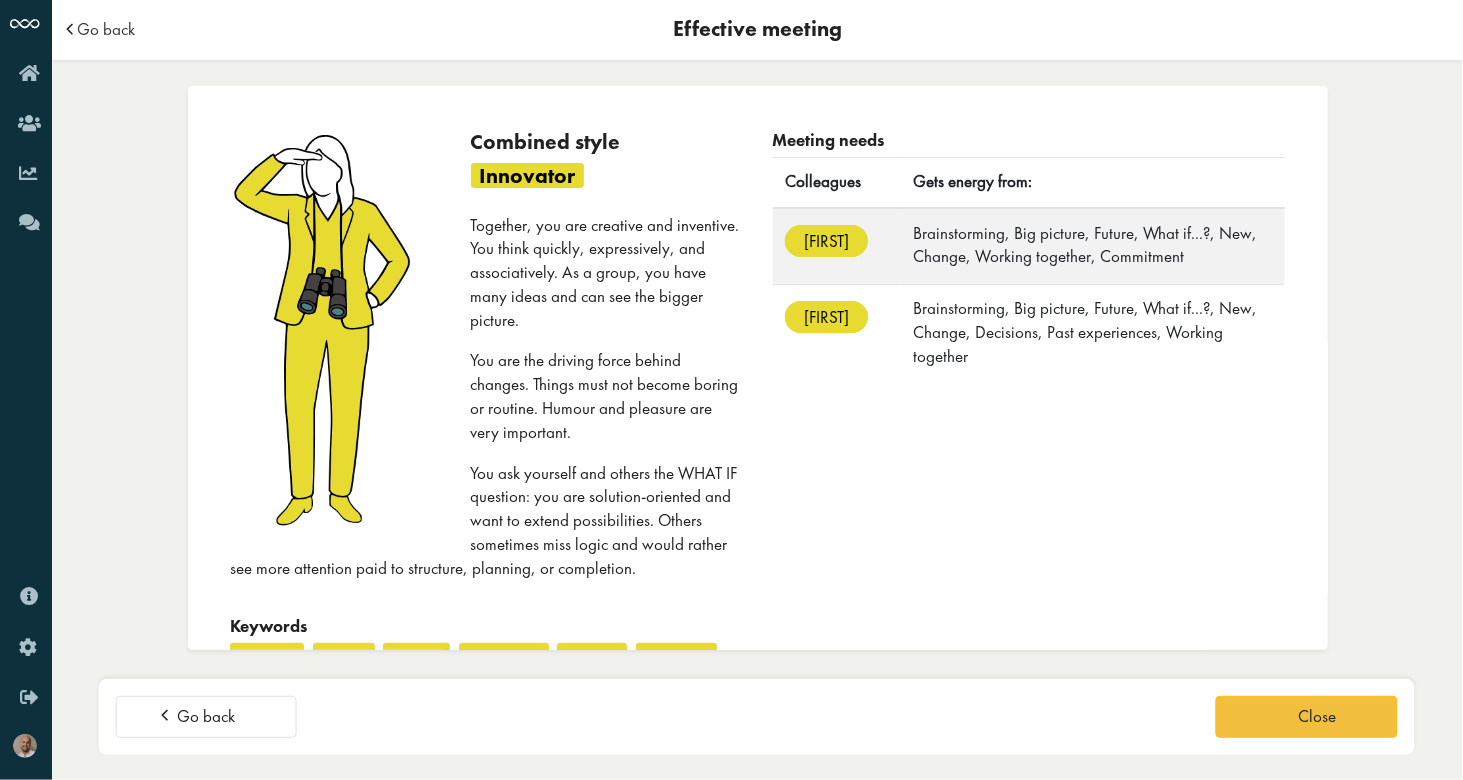 click on "You are the driving force behind changes. Things must not become boring or routine. Humour and pleasure are very important." at bounding box center (486, 396) 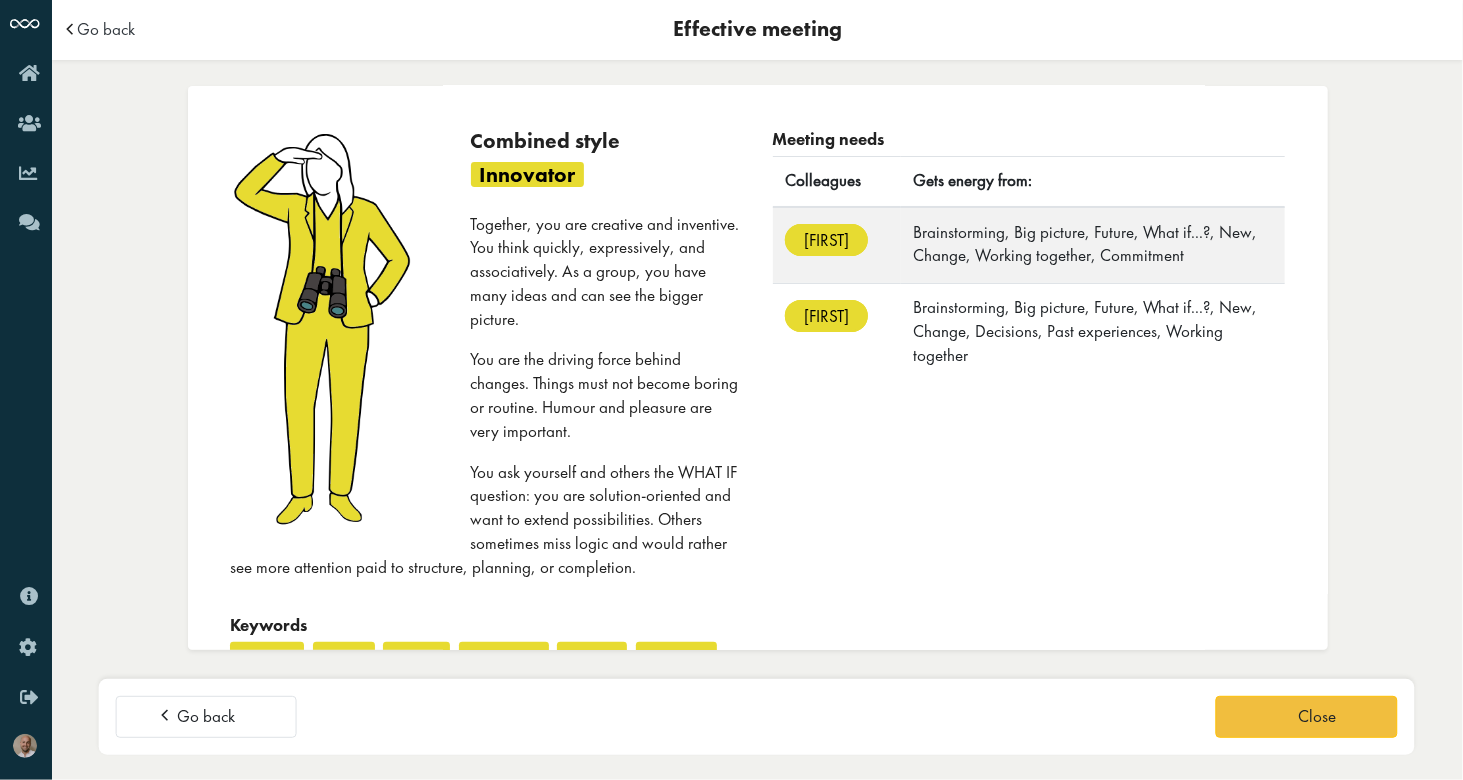 scroll, scrollTop: 0, scrollLeft: 0, axis: both 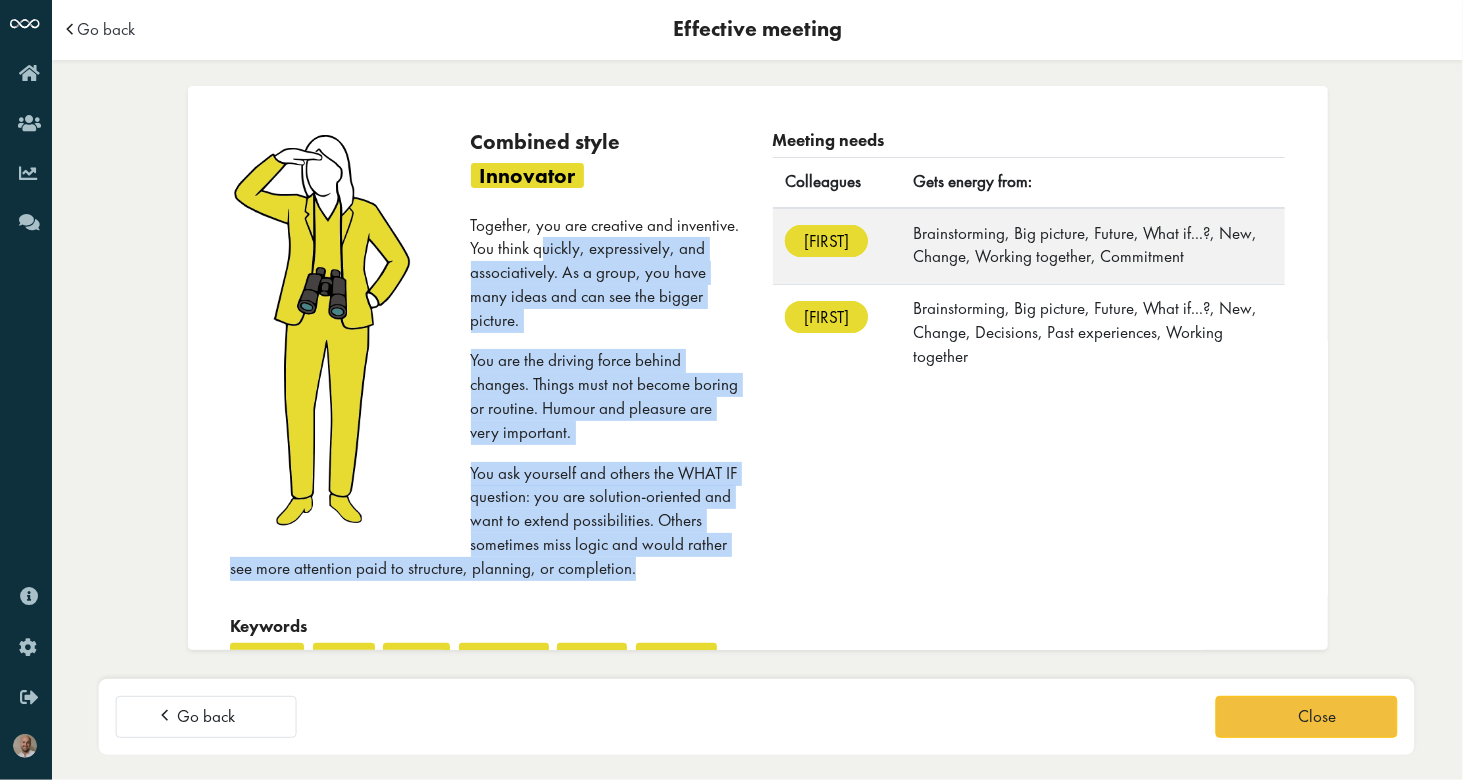 drag, startPoint x: 543, startPoint y: 247, endPoint x: 645, endPoint y: 578, distance: 346.35965 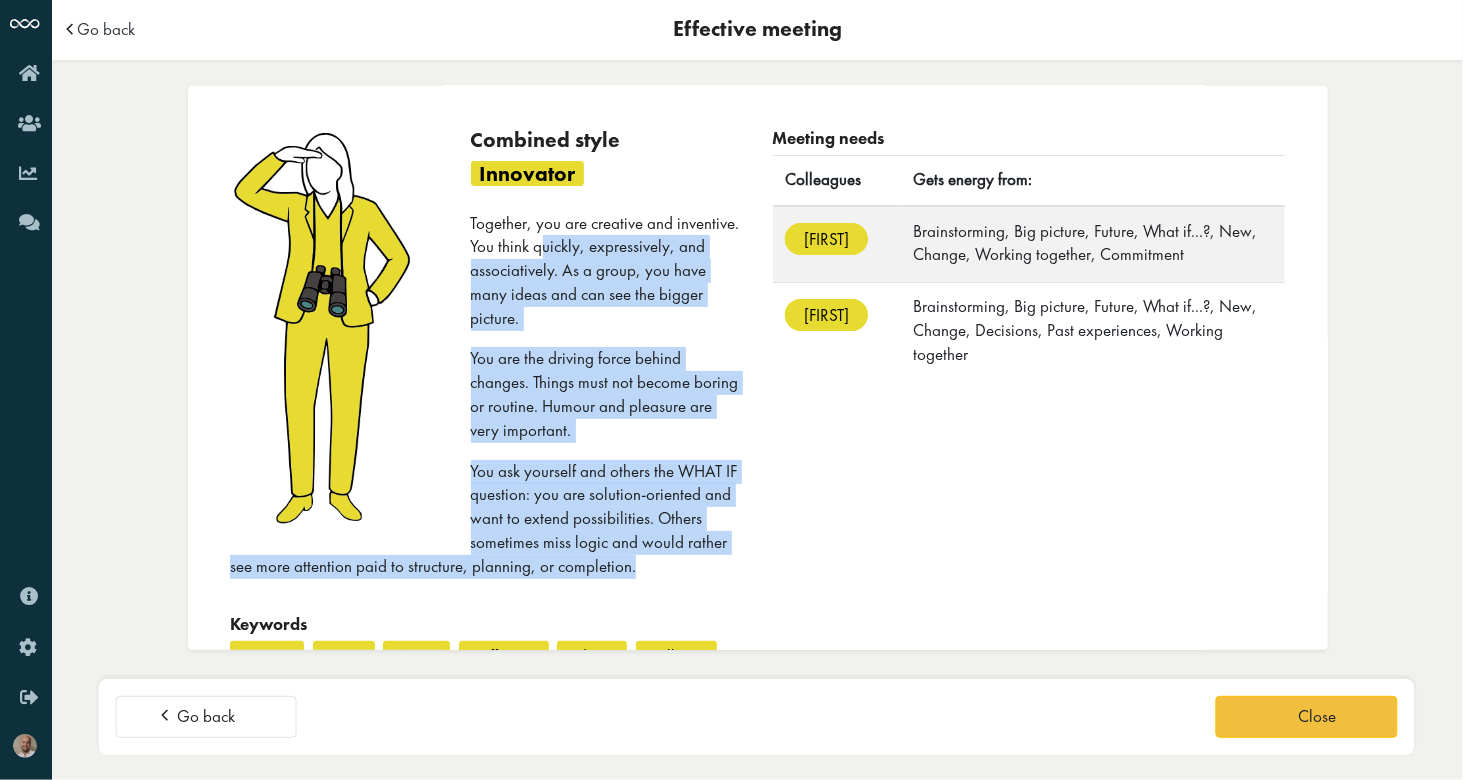 scroll, scrollTop: 0, scrollLeft: 0, axis: both 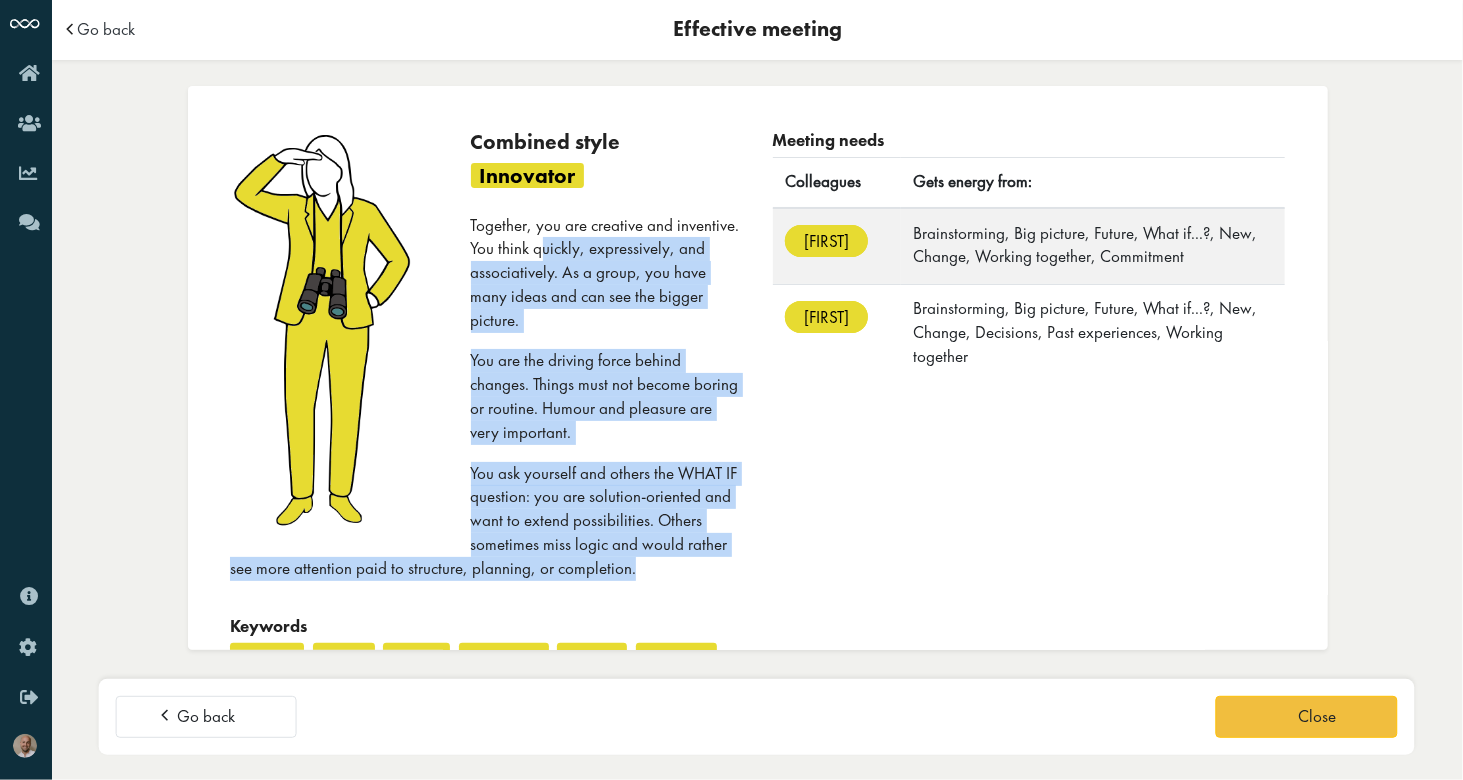 click on "Together, you are creative and inventive. You think quickly, expressively, and associatively. As a group, you have many ideas and can see the bigger picture." at bounding box center [486, 273] 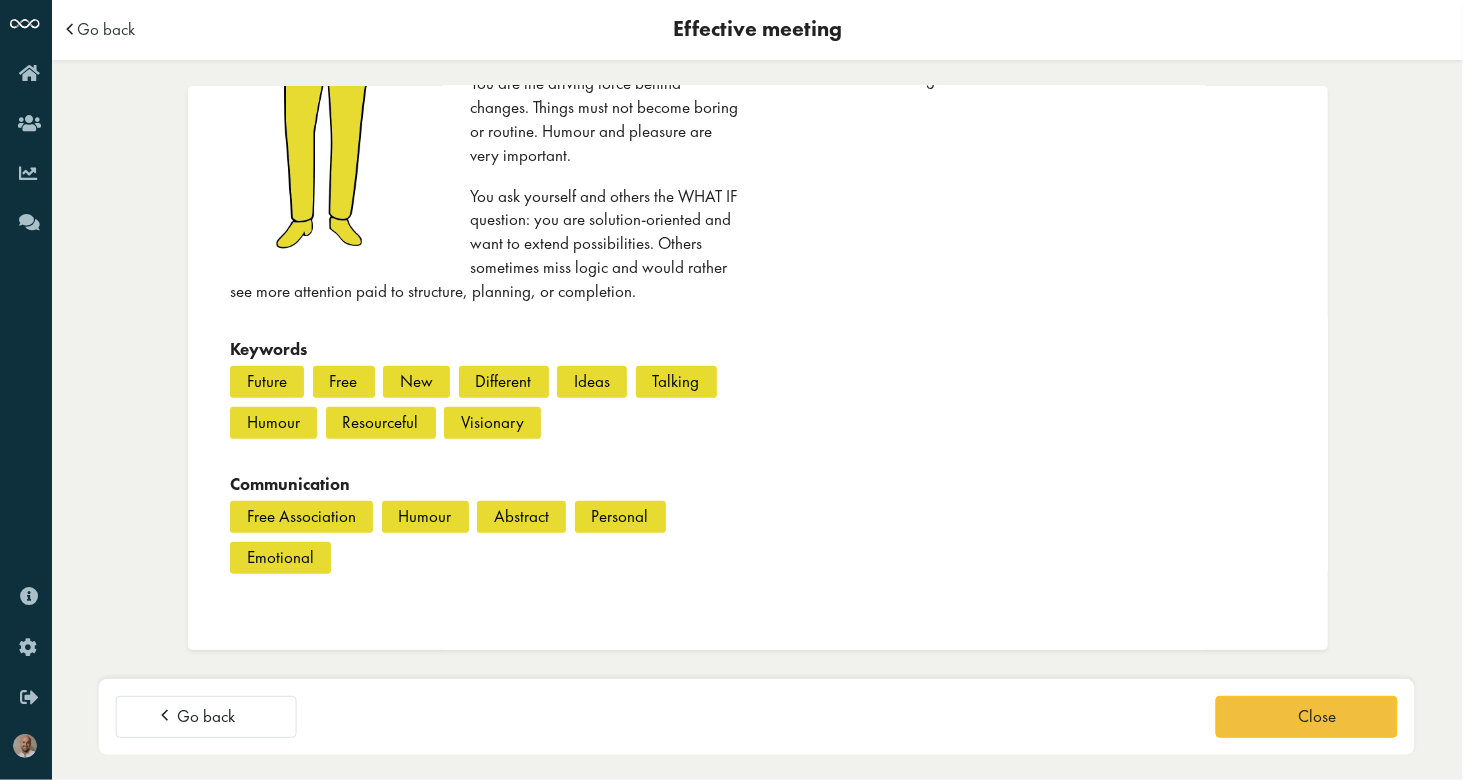 scroll, scrollTop: 277, scrollLeft: 0, axis: vertical 